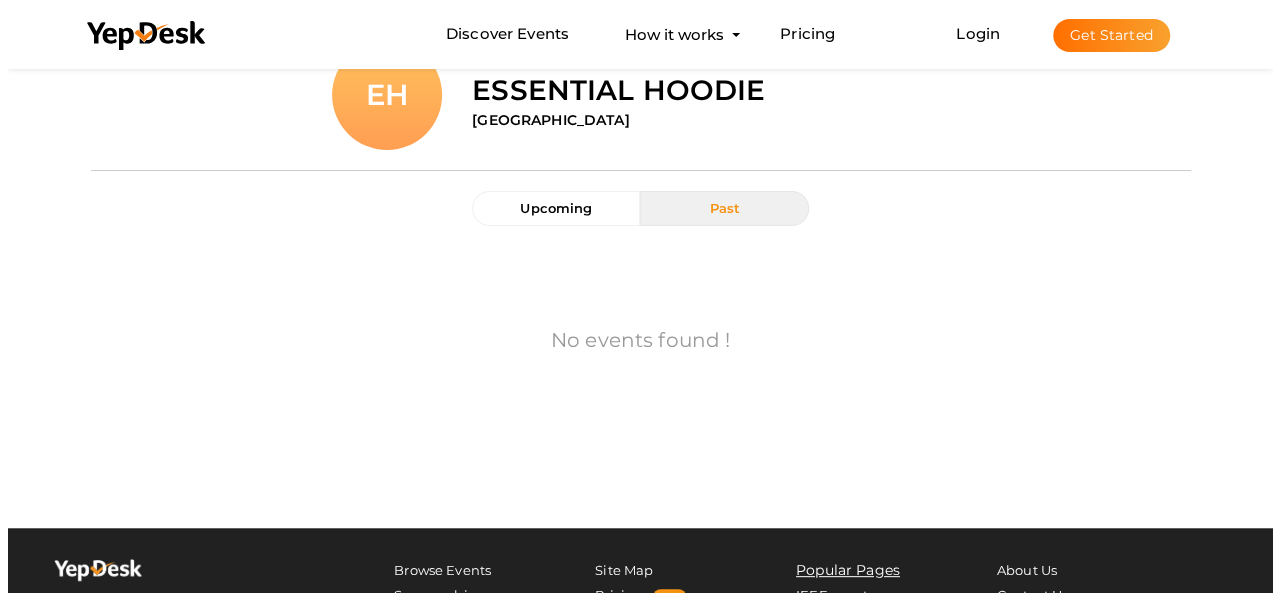 scroll, scrollTop: 64, scrollLeft: 0, axis: vertical 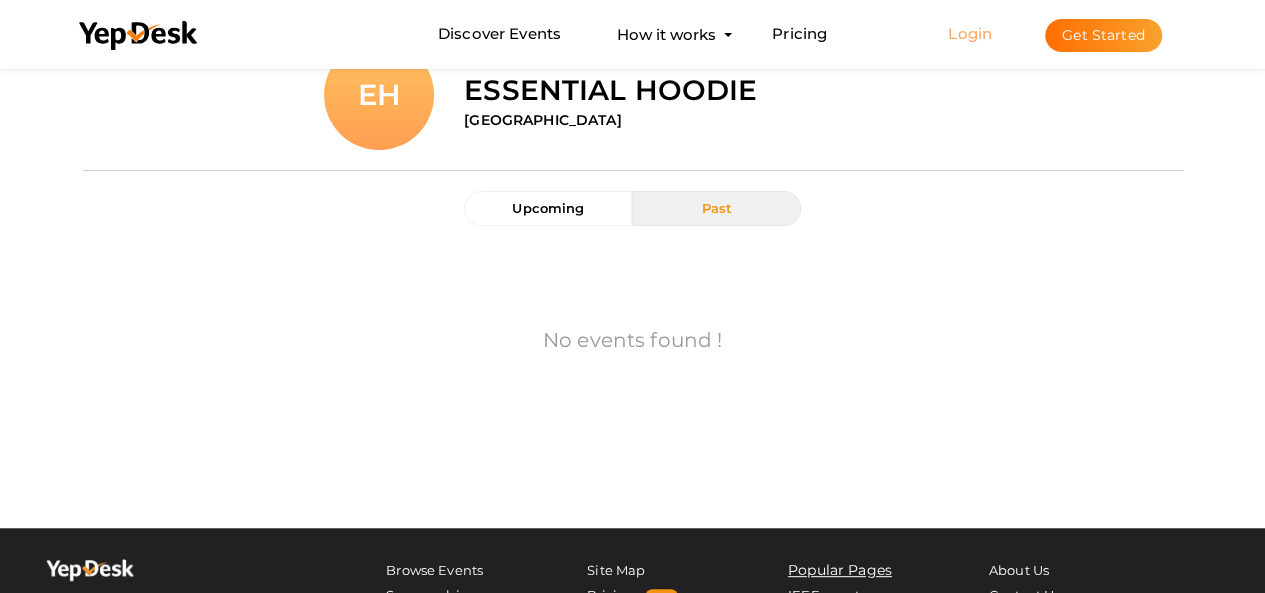 click on "Login" at bounding box center (970, 33) 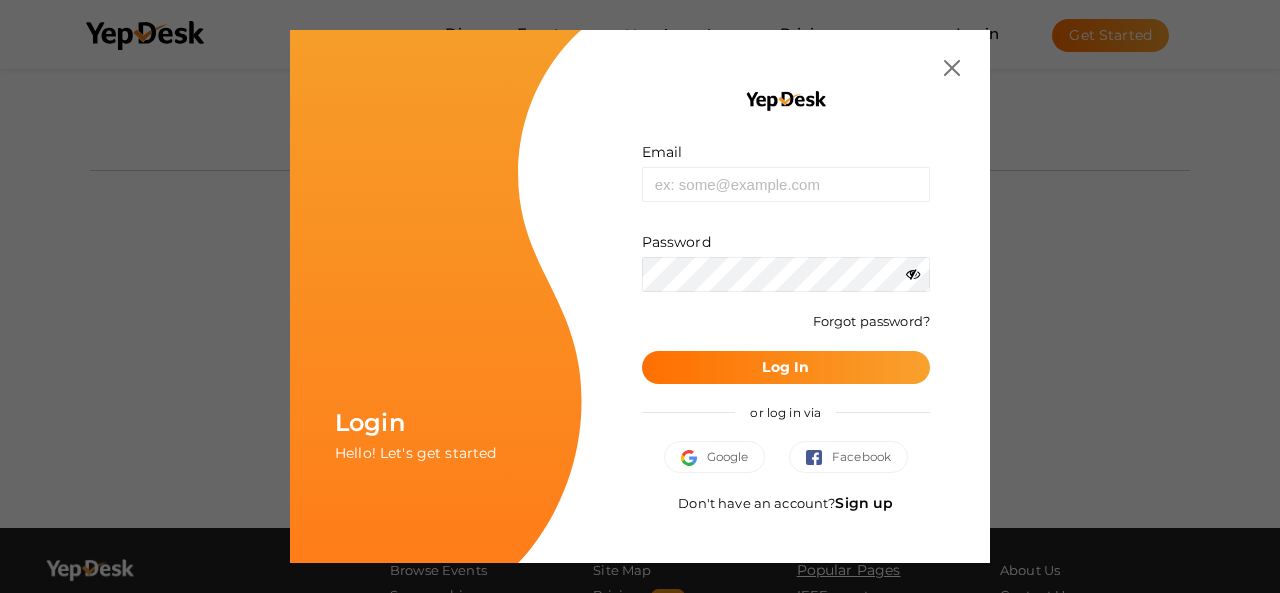 click on "Don't have an account?
Sign up" at bounding box center [785, 503] 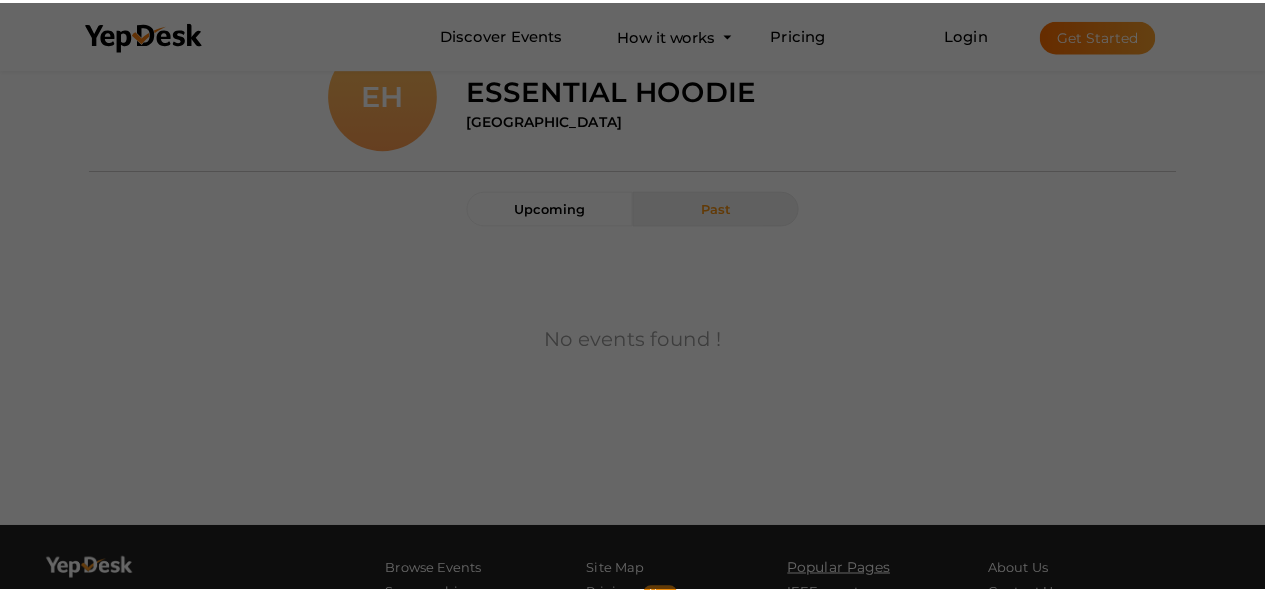 scroll, scrollTop: 0, scrollLeft: 0, axis: both 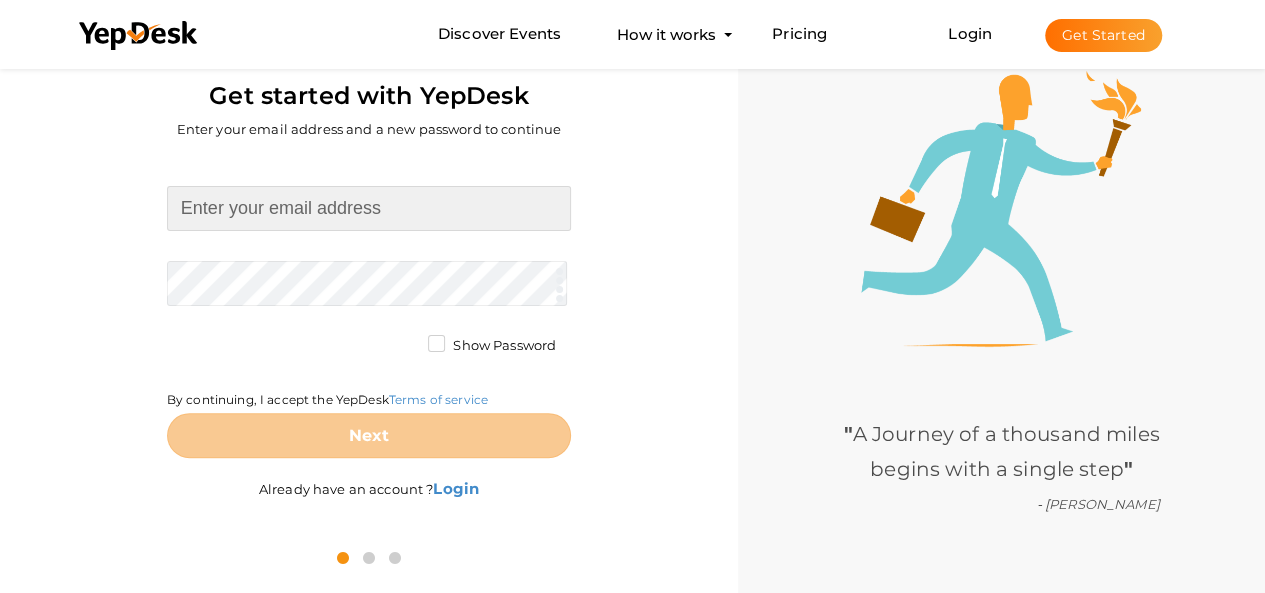 drag, startPoint x: 287, startPoint y: 207, endPoint x: 285, endPoint y: 222, distance: 15.132746 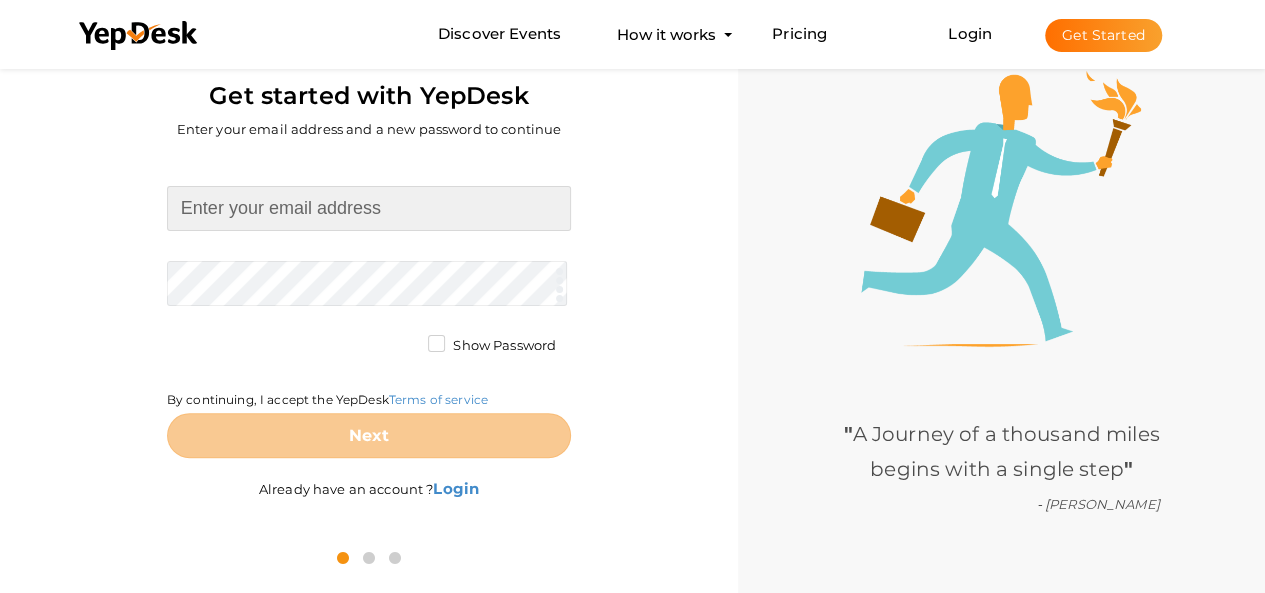 click at bounding box center (369, 208) 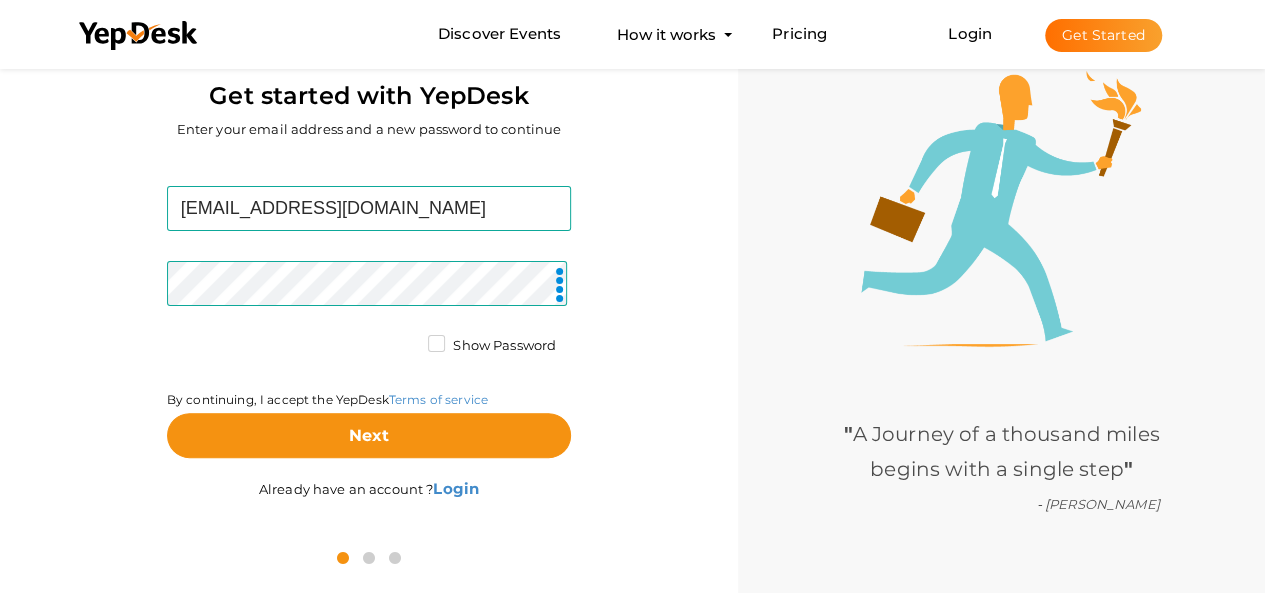click on "Show Password" at bounding box center (492, 346) 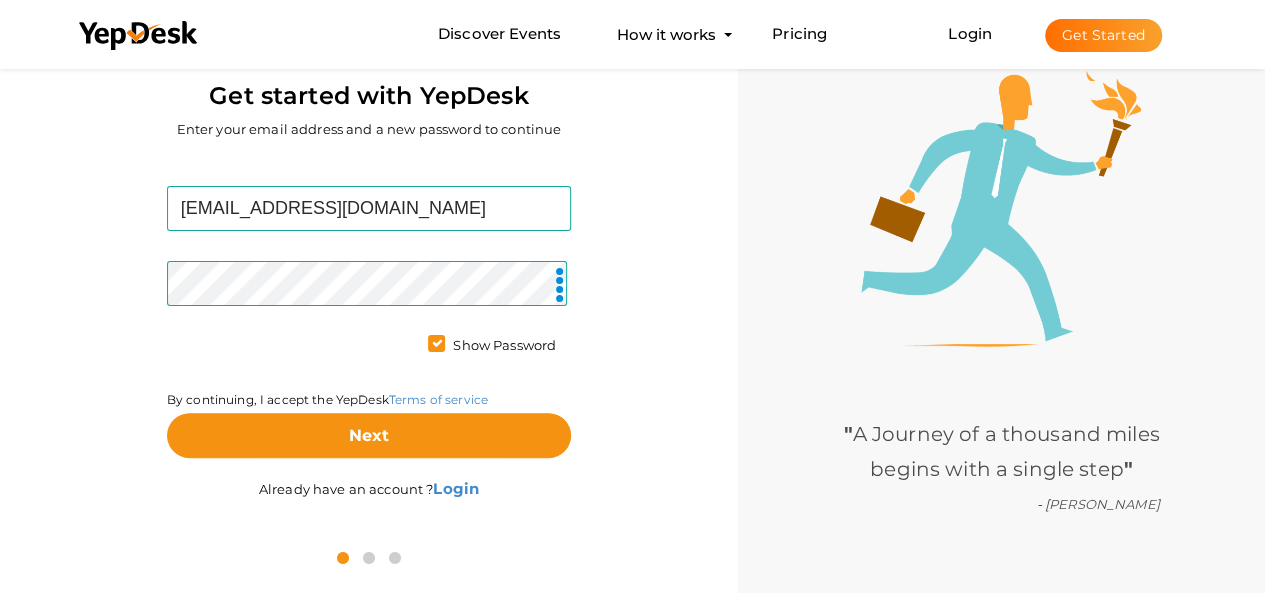 click on "Show Password" at bounding box center [492, 346] 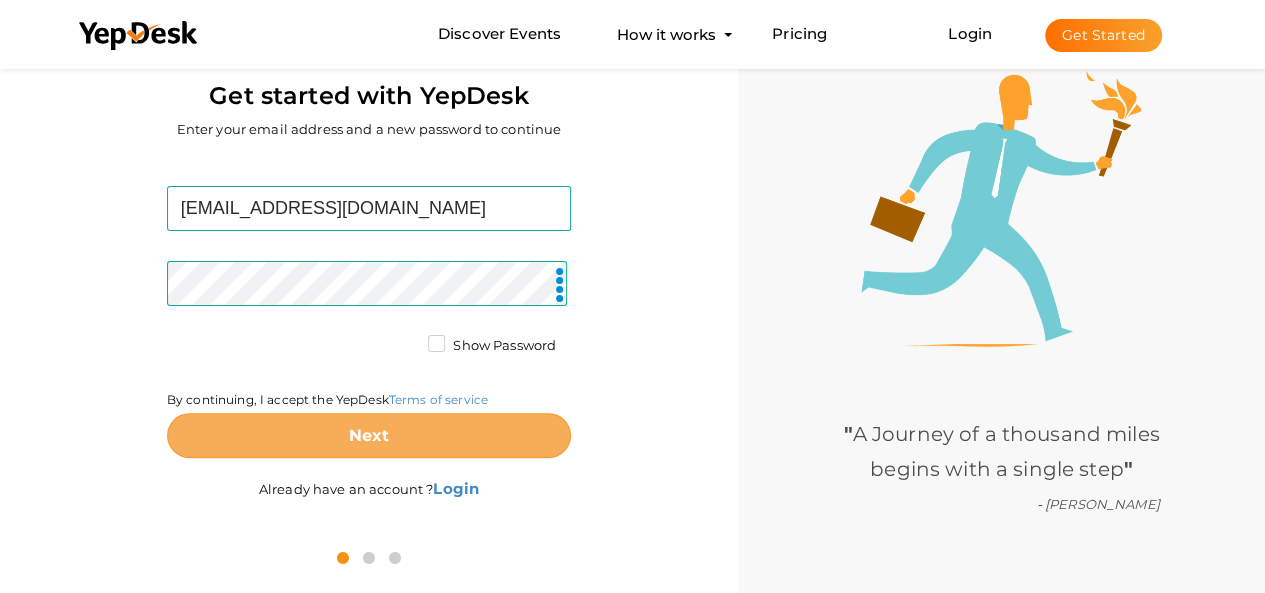 click on "Next" at bounding box center (369, 435) 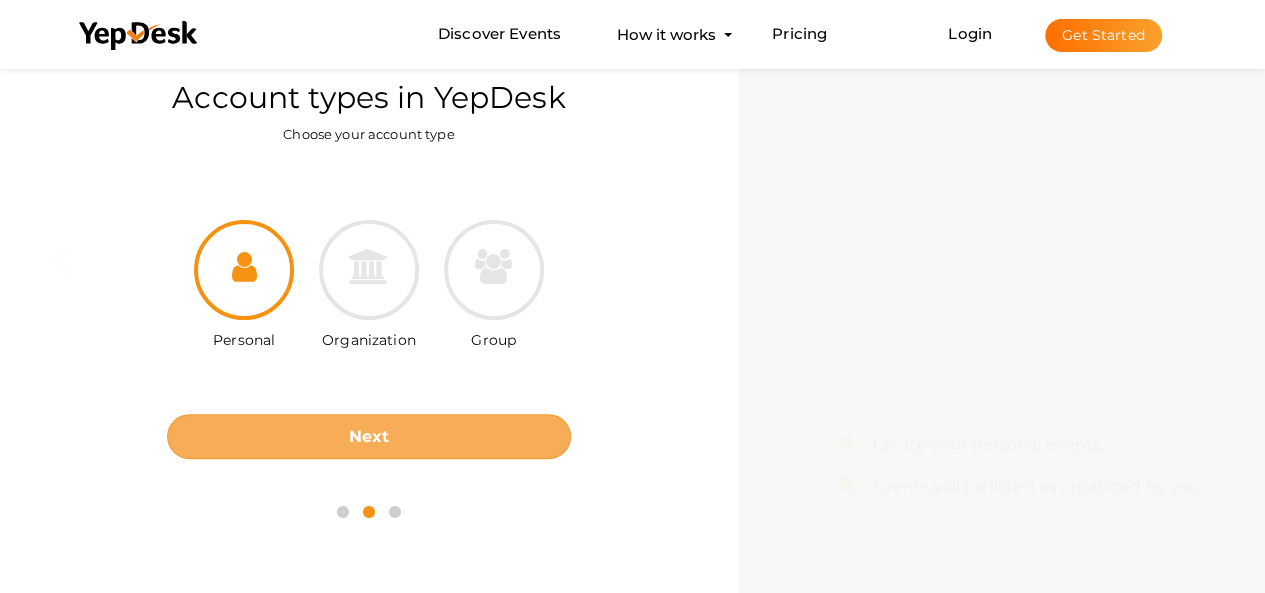 click on "Next" at bounding box center (369, 436) 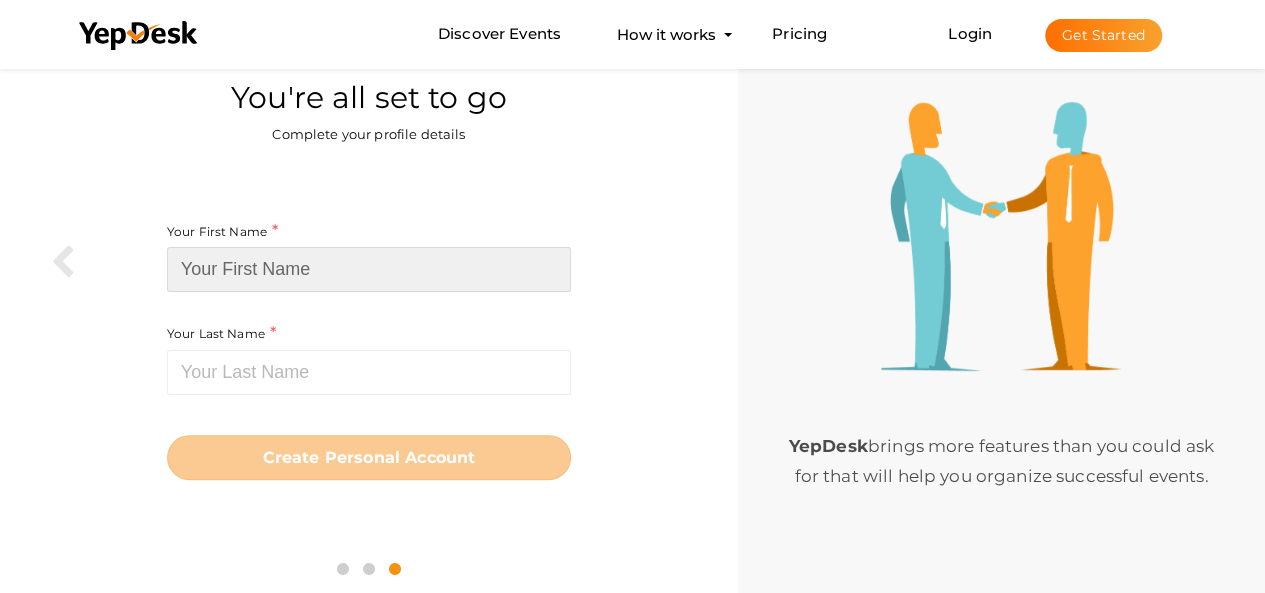click at bounding box center (369, 269) 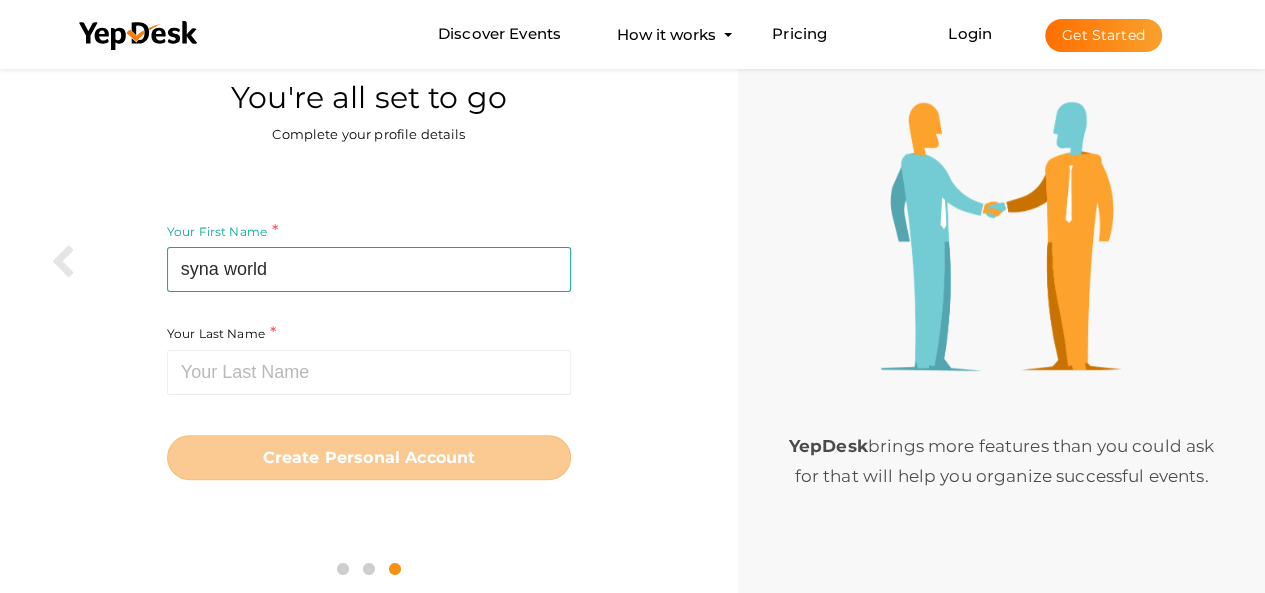 click on "Your
First Name    syna world   Required.
Must
contain letters only.
Must be between 2 and 20 characters." at bounding box center (369, 271) 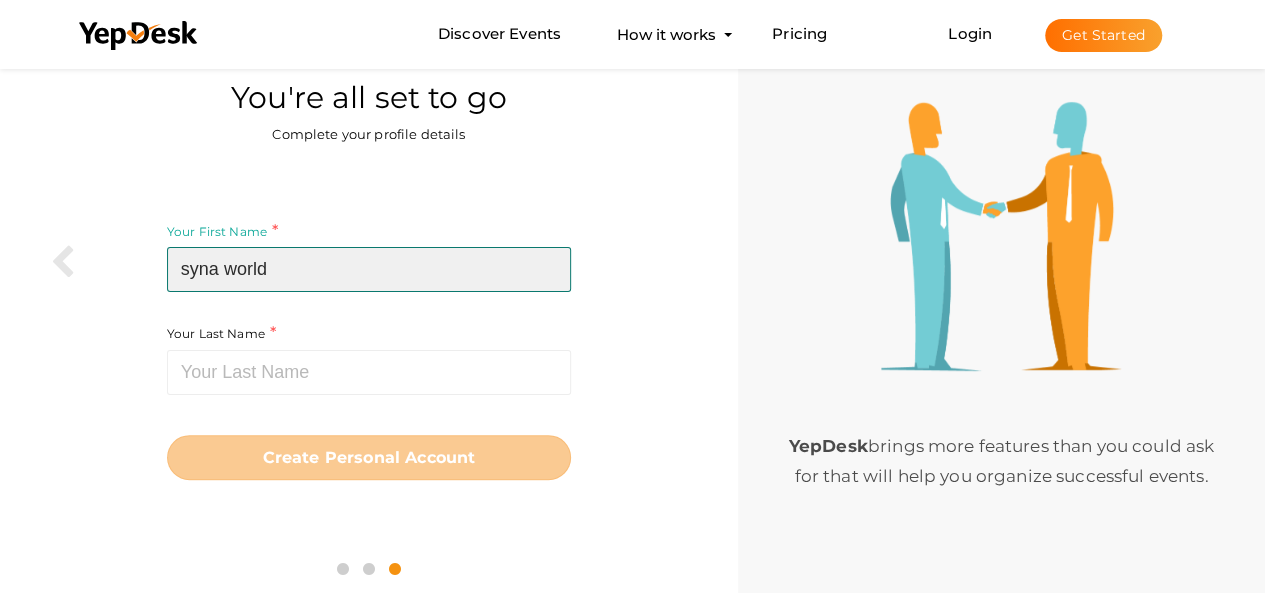 click on "syna world" at bounding box center (369, 269) 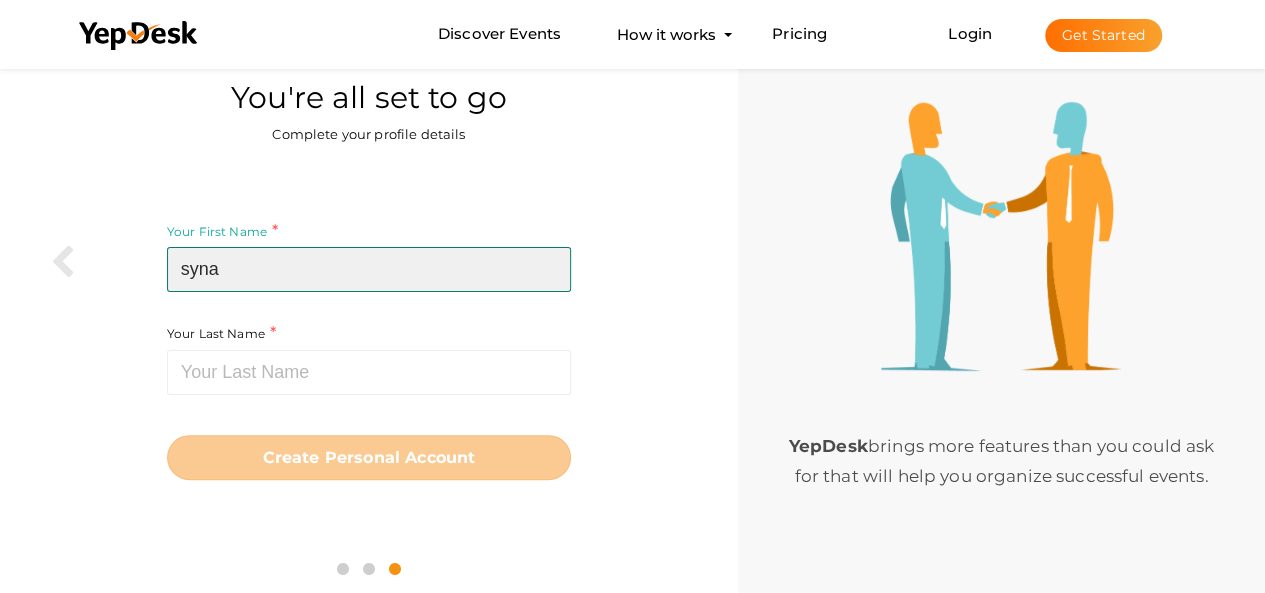 type on "syna" 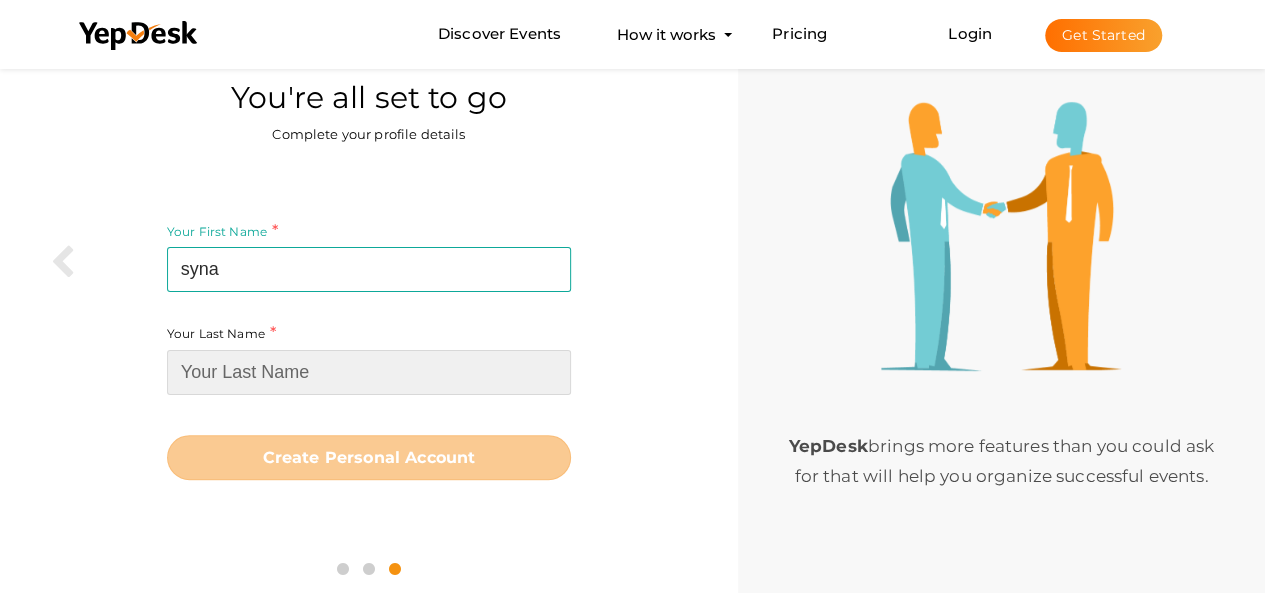 click at bounding box center [369, 372] 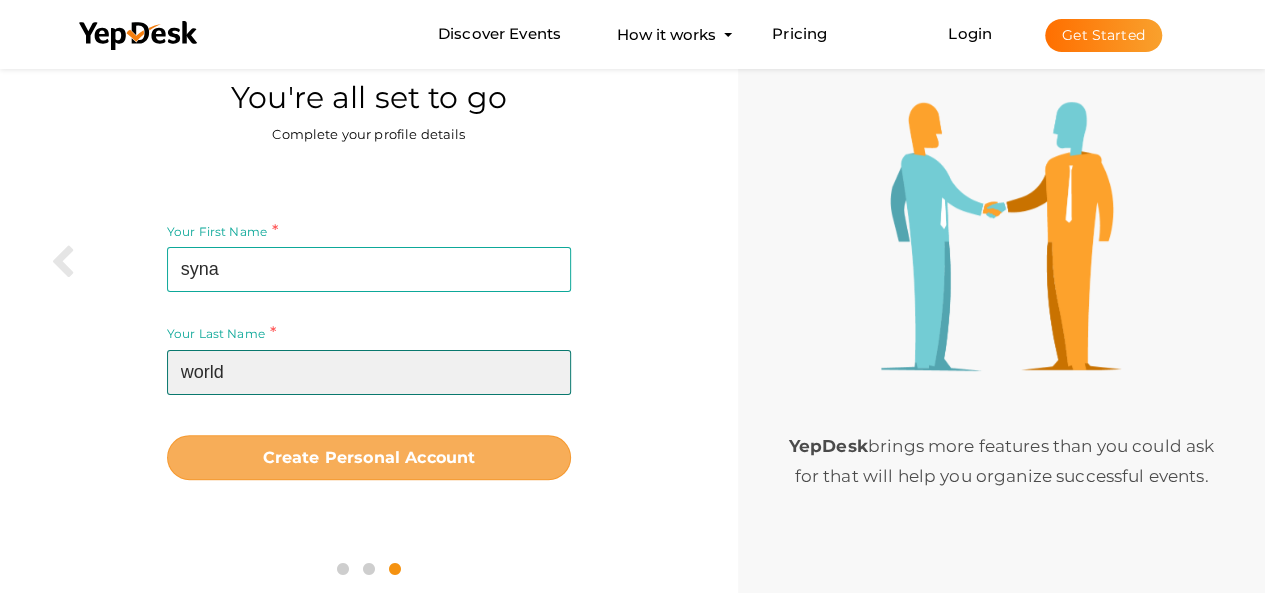 type on "world" 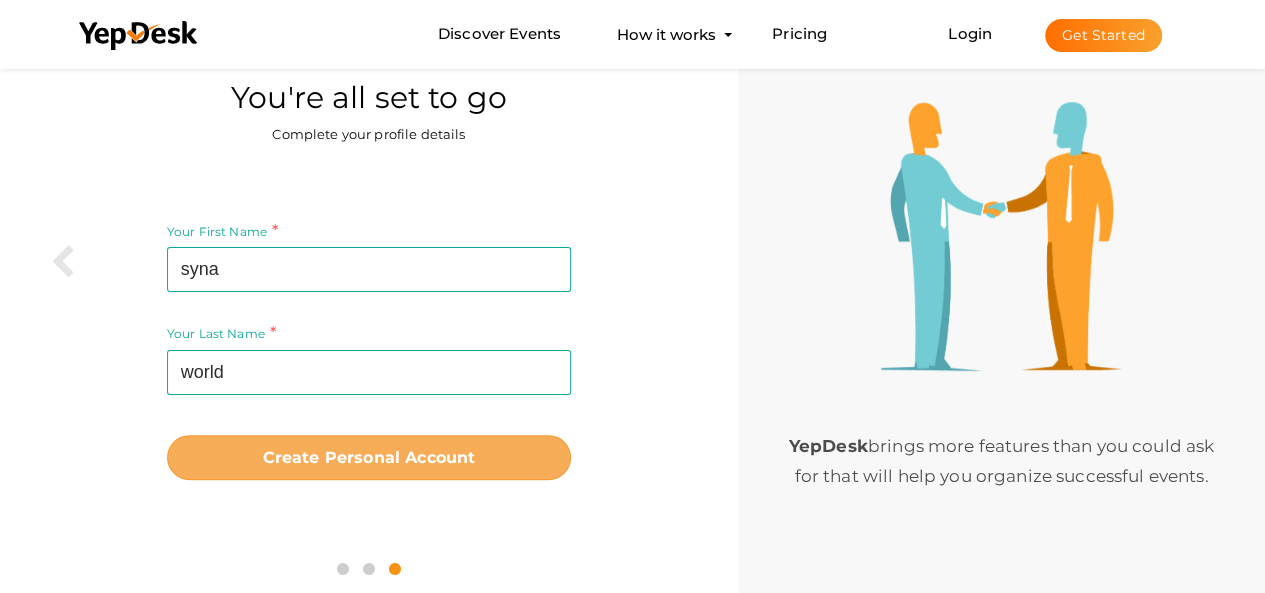 click on "Create
Personal Account" at bounding box center (369, 457) 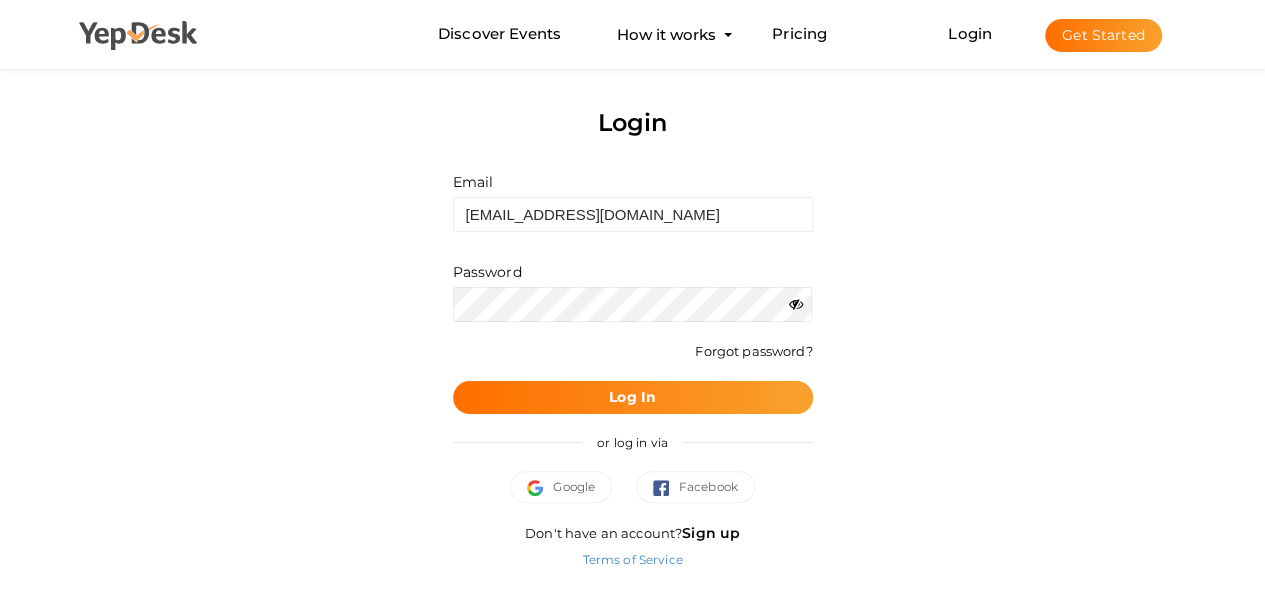 scroll, scrollTop: 27, scrollLeft: 0, axis: vertical 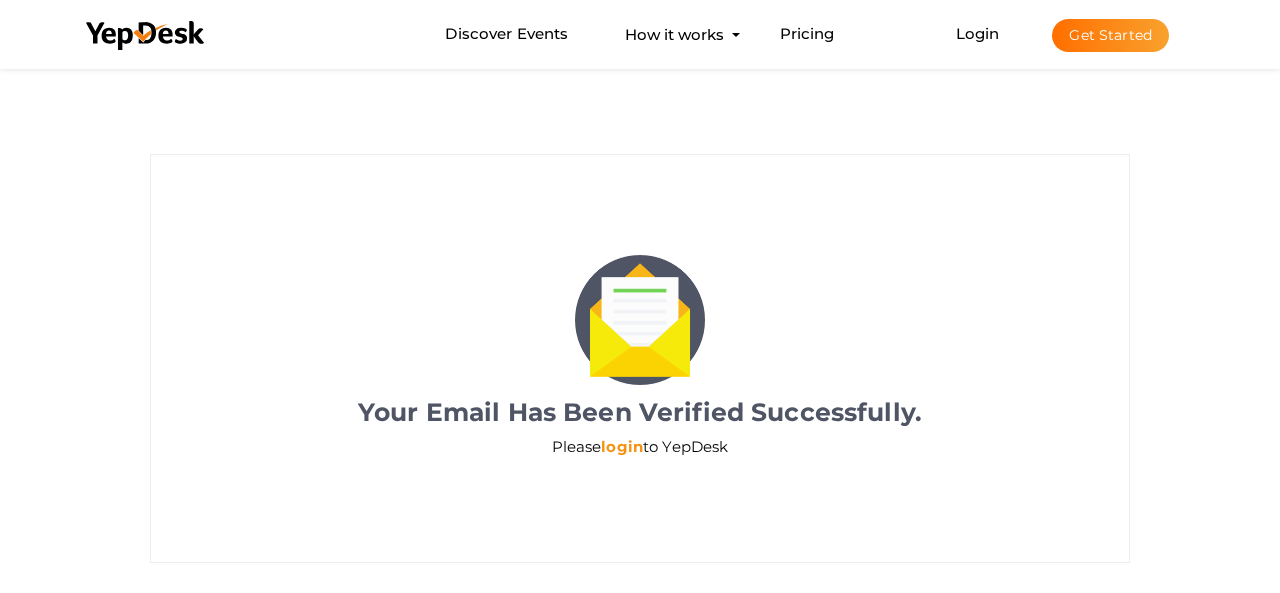 click on "login" at bounding box center (622, 446) 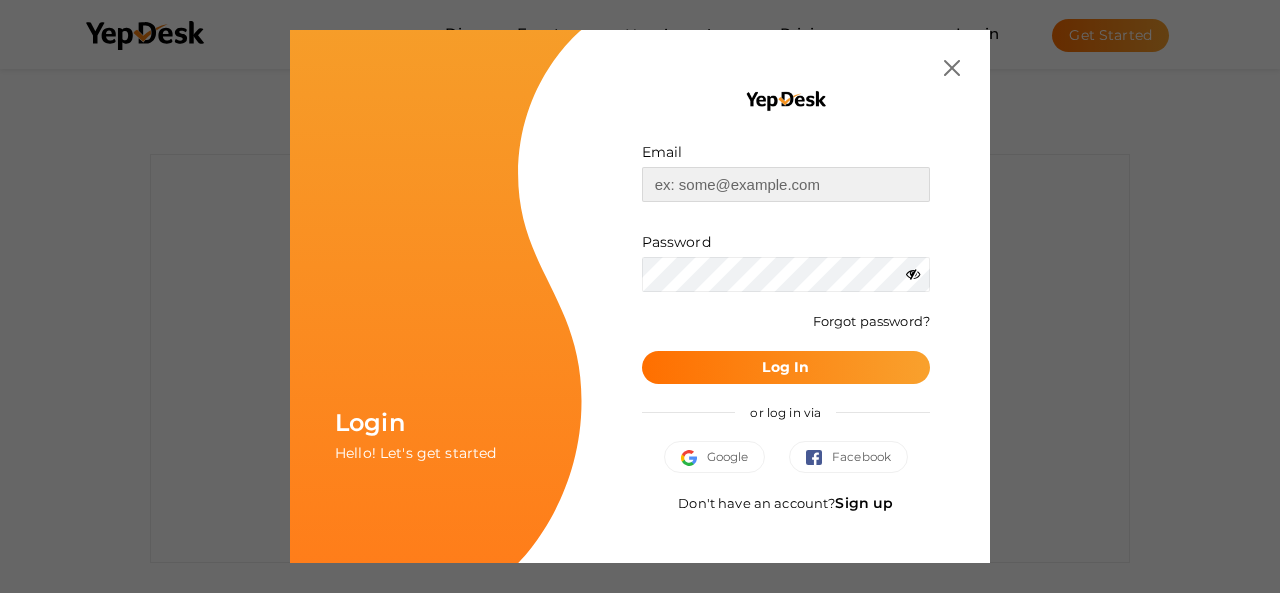 type on "[EMAIL_ADDRESS][DOMAIN_NAME]" 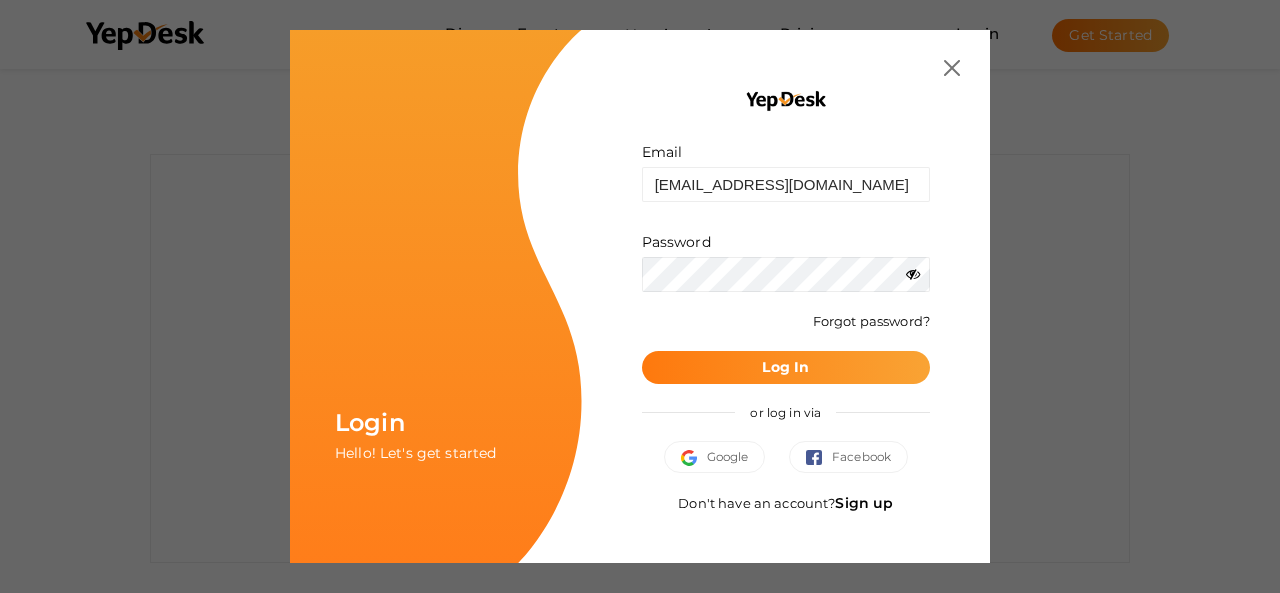 click on "Log In" at bounding box center (786, 367) 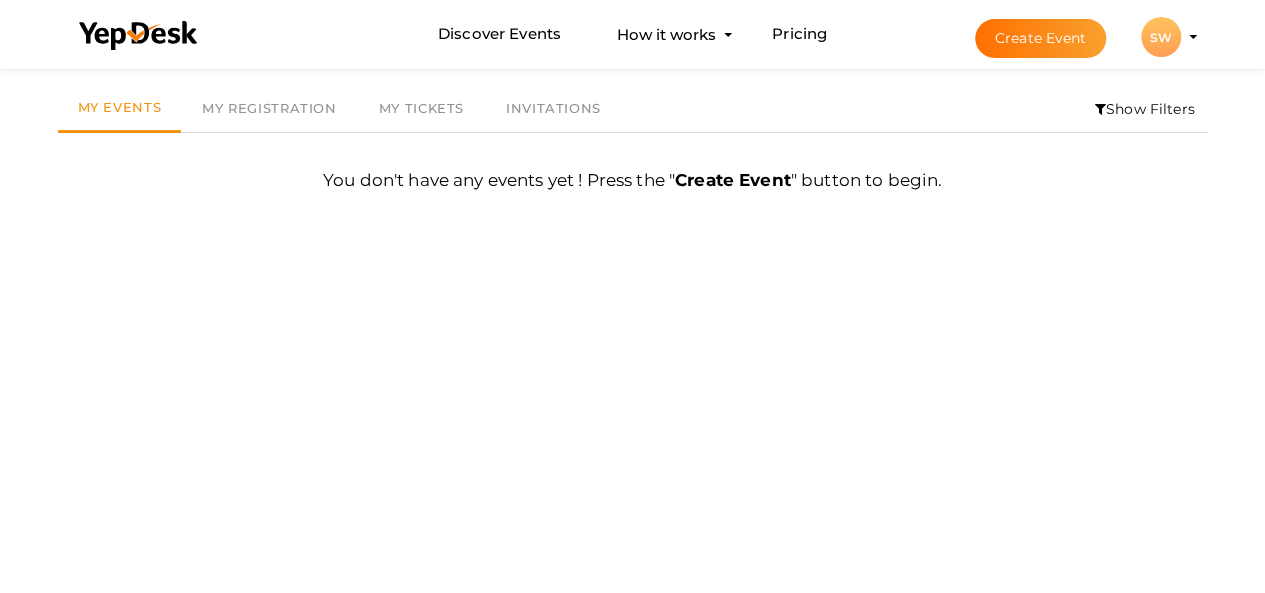 scroll, scrollTop: 64, scrollLeft: 0, axis: vertical 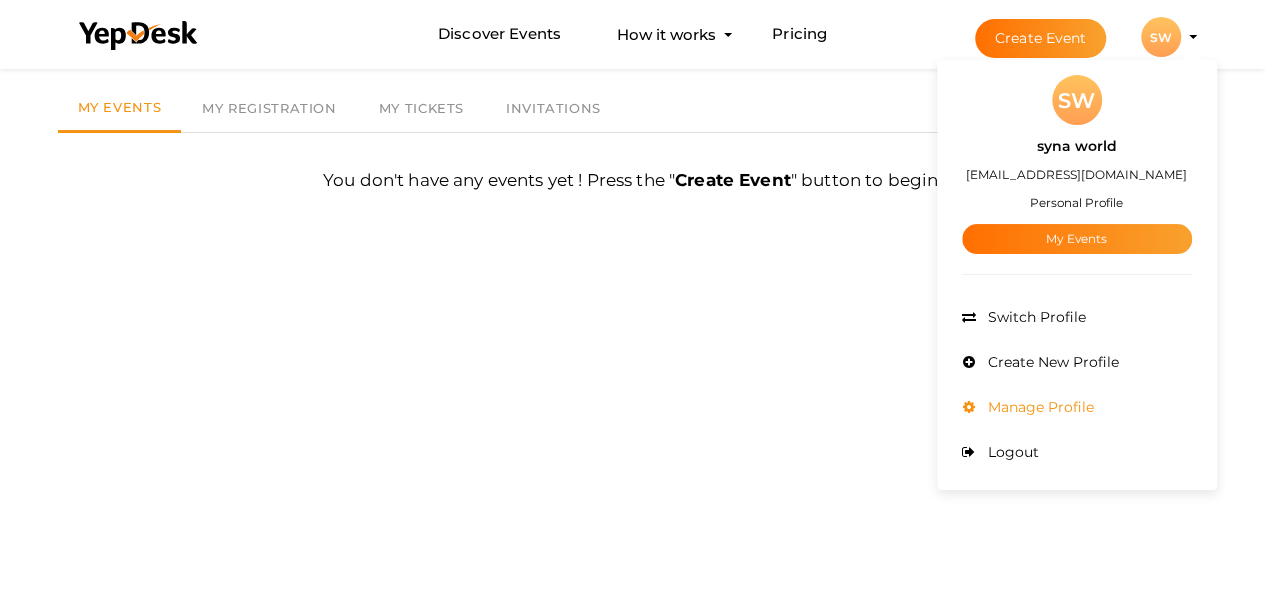 click on "Manage Profile" at bounding box center (1038, 407) 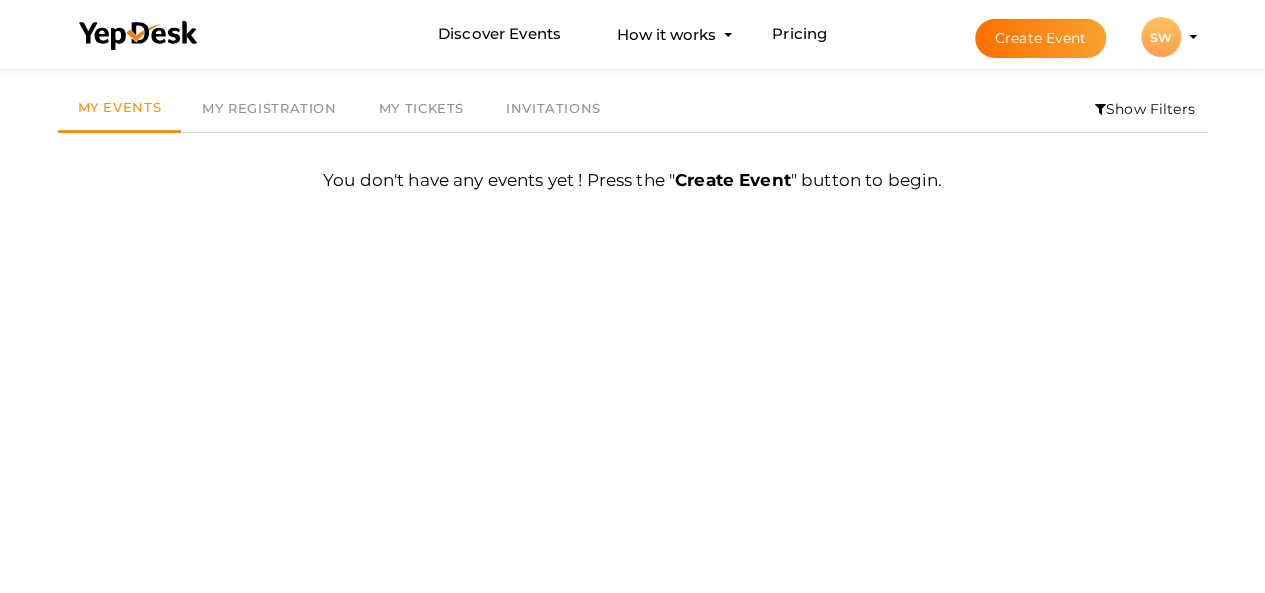 scroll, scrollTop: 0, scrollLeft: 0, axis: both 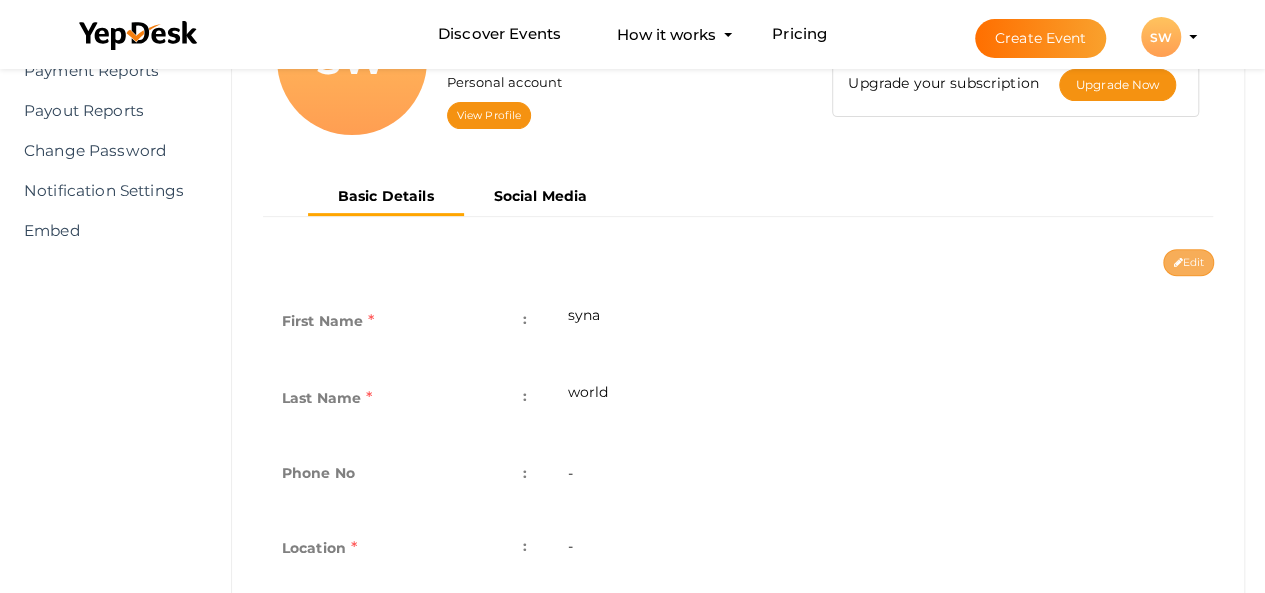 click at bounding box center (1177, 263) 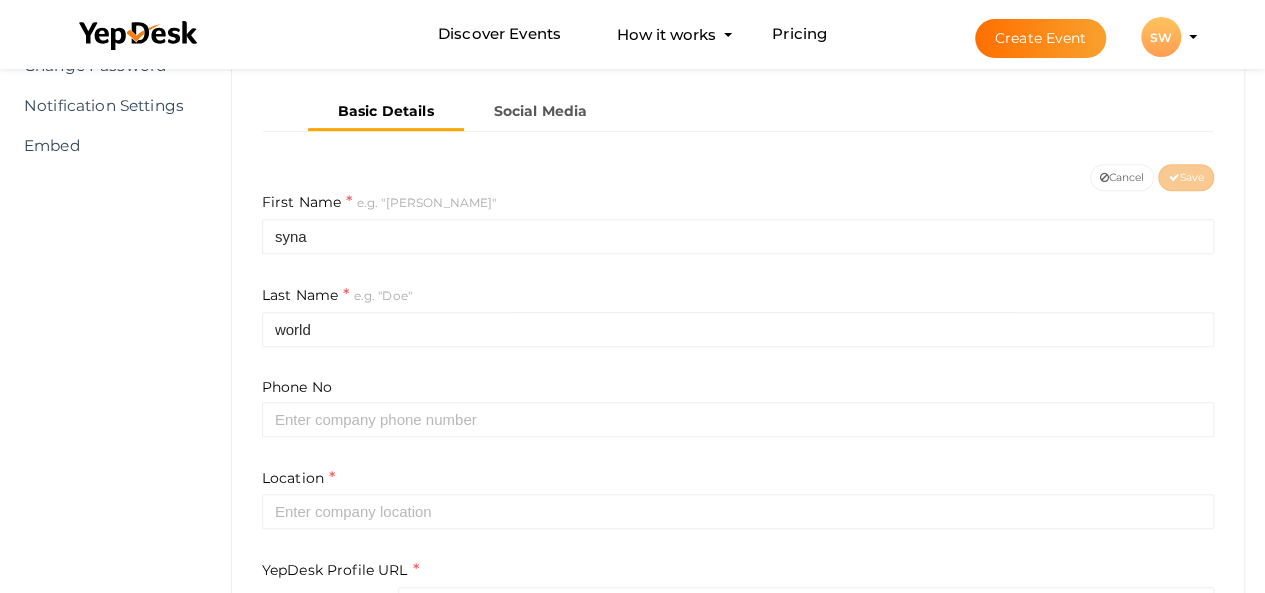 scroll, scrollTop: 164, scrollLeft: 0, axis: vertical 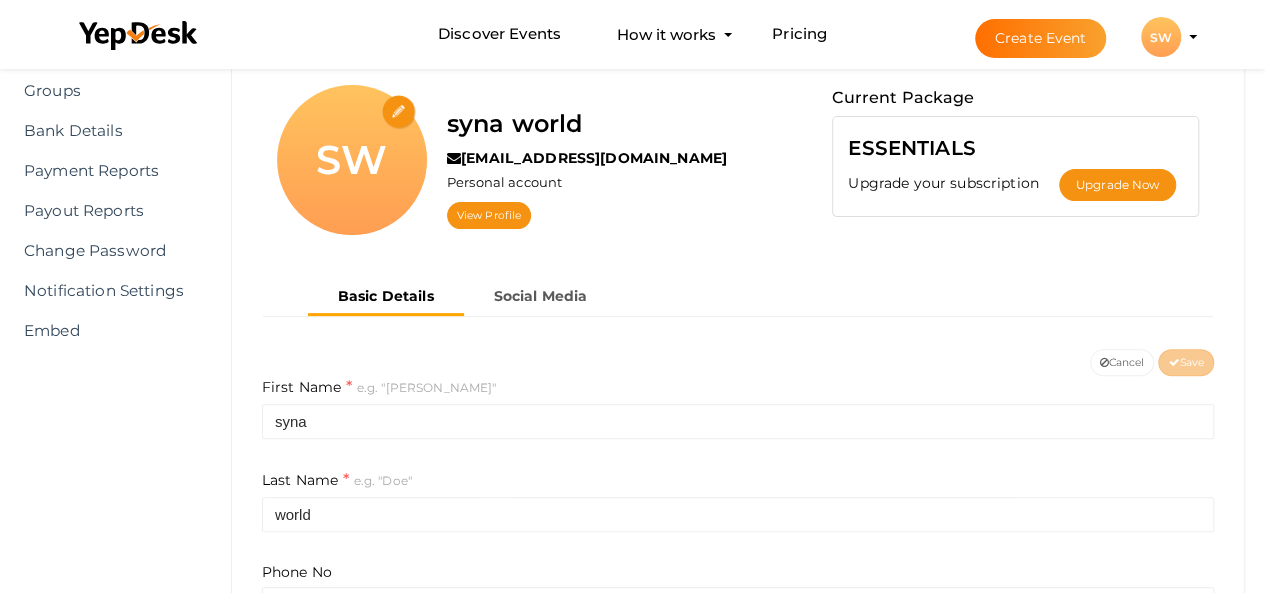click at bounding box center (399, 112) 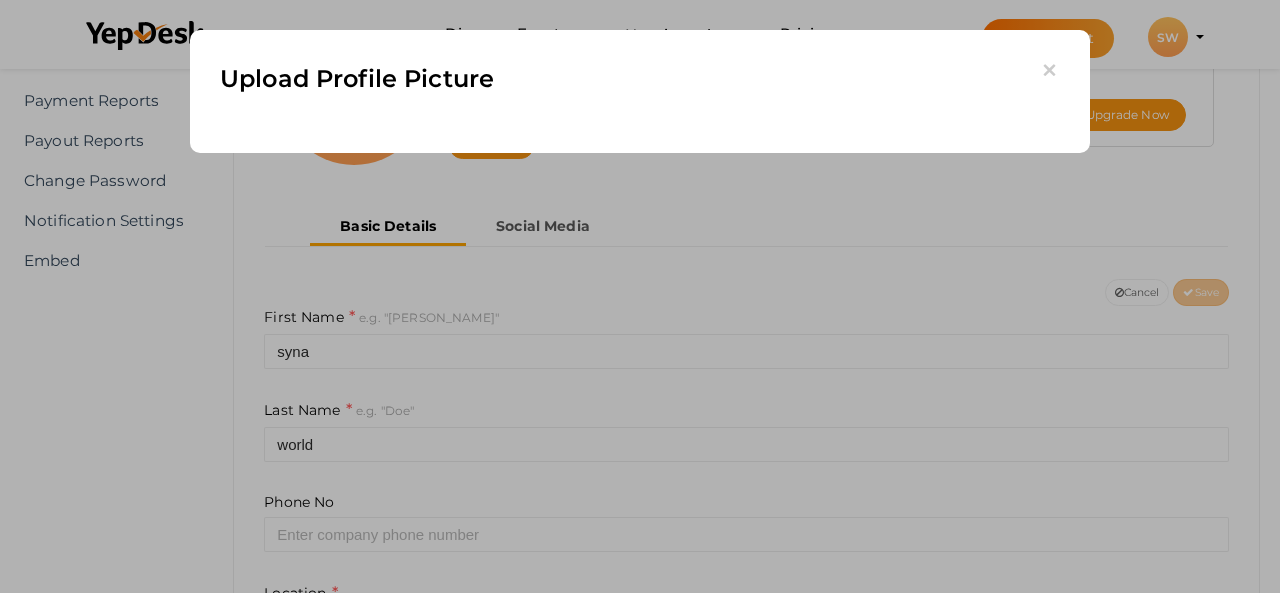 scroll, scrollTop: 264, scrollLeft: 0, axis: vertical 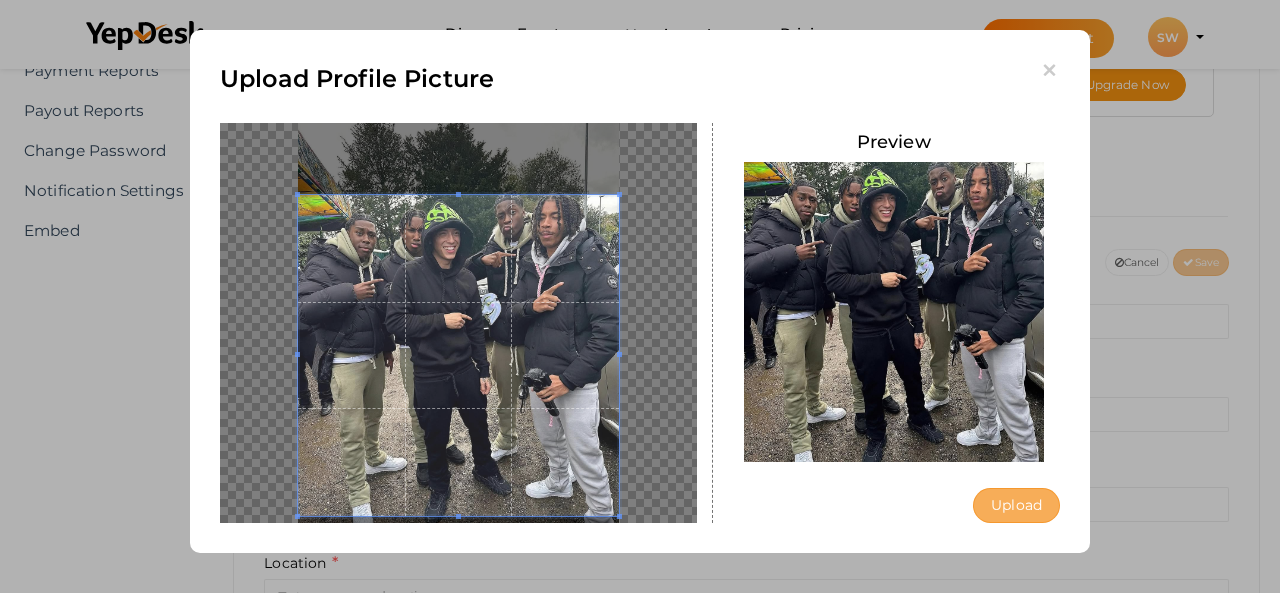 click on "Upload" at bounding box center (1016, 505) 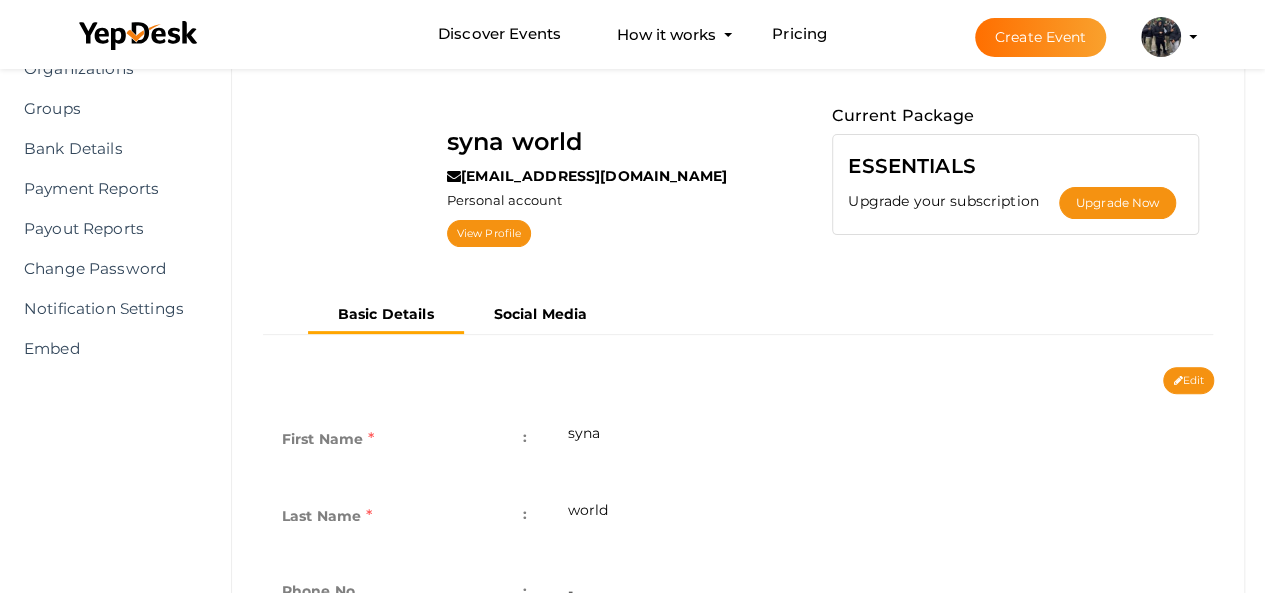 scroll, scrollTop: 300, scrollLeft: 0, axis: vertical 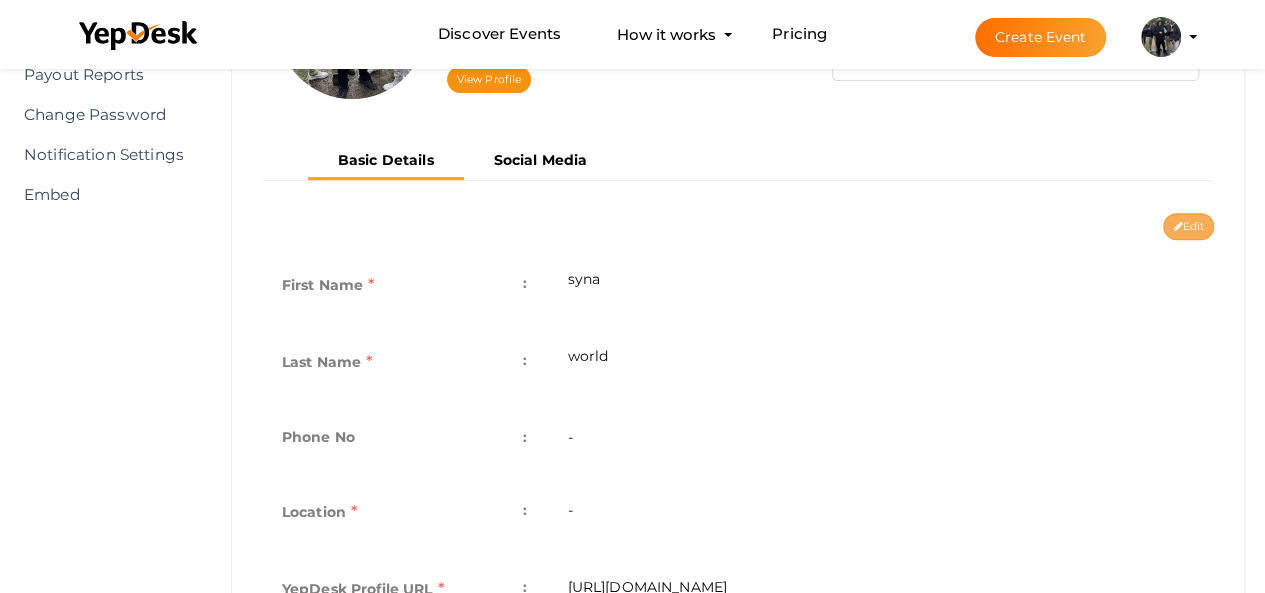 click on "Edit" at bounding box center (1188, 226) 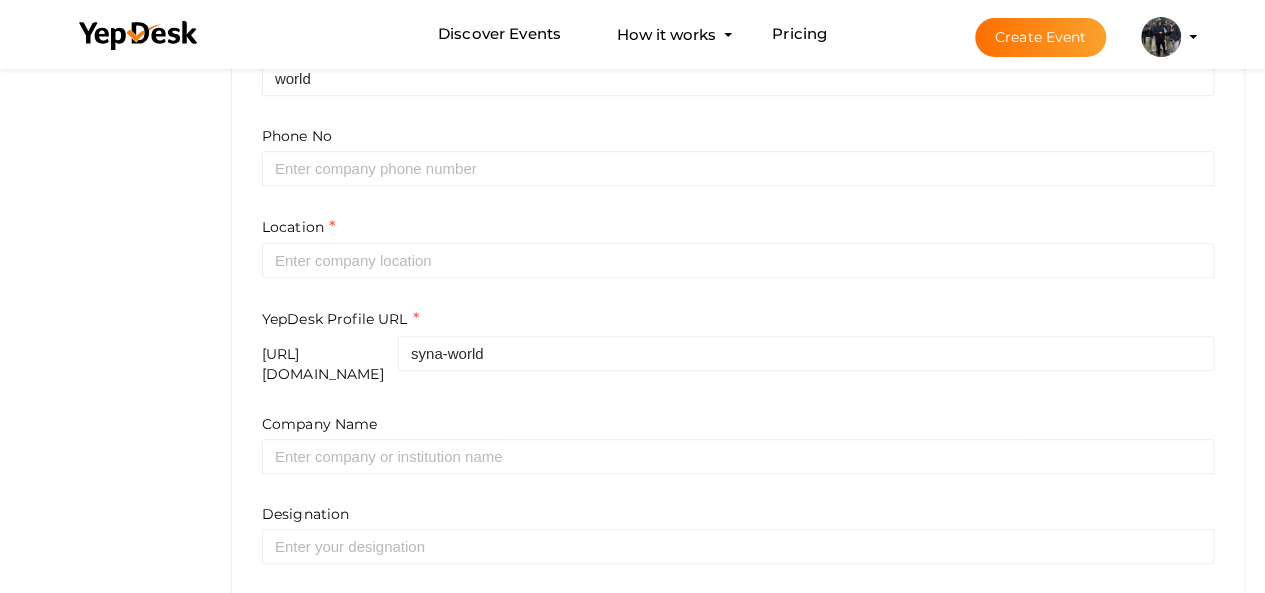 scroll, scrollTop: 400, scrollLeft: 0, axis: vertical 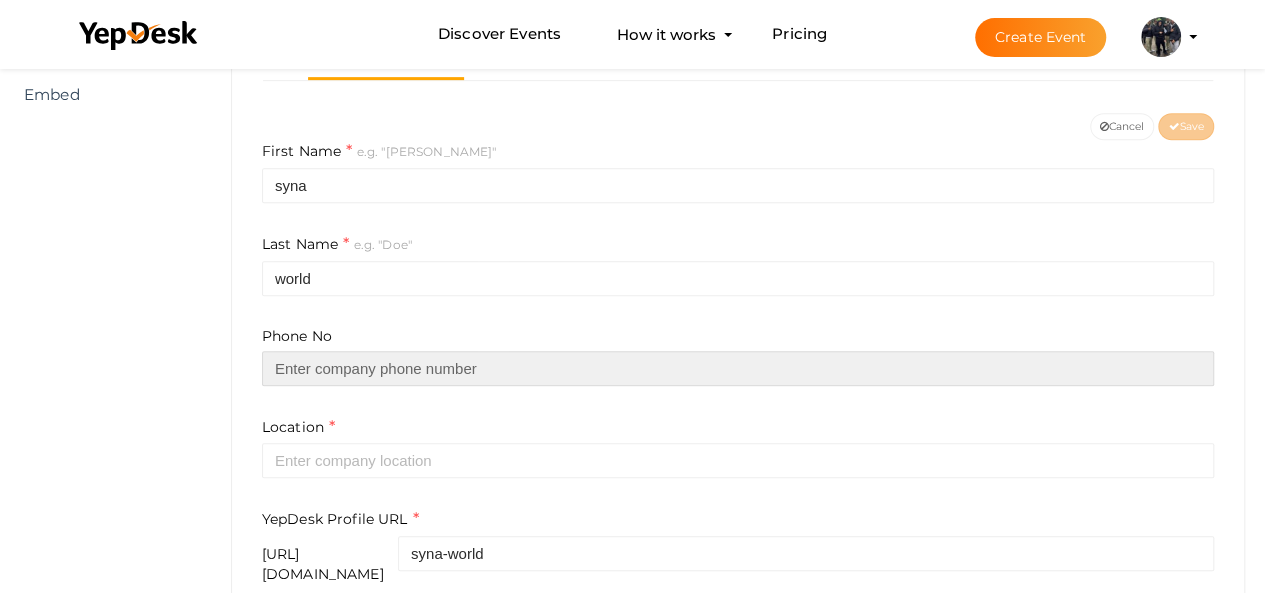 click at bounding box center [738, 368] 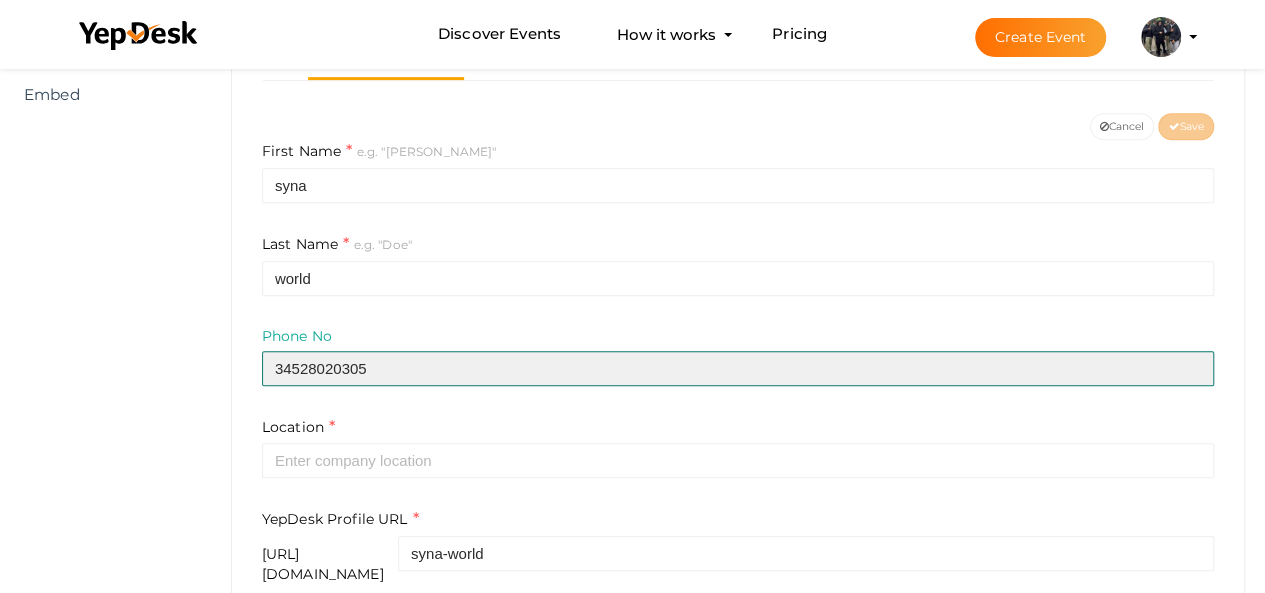 type on "34528020305" 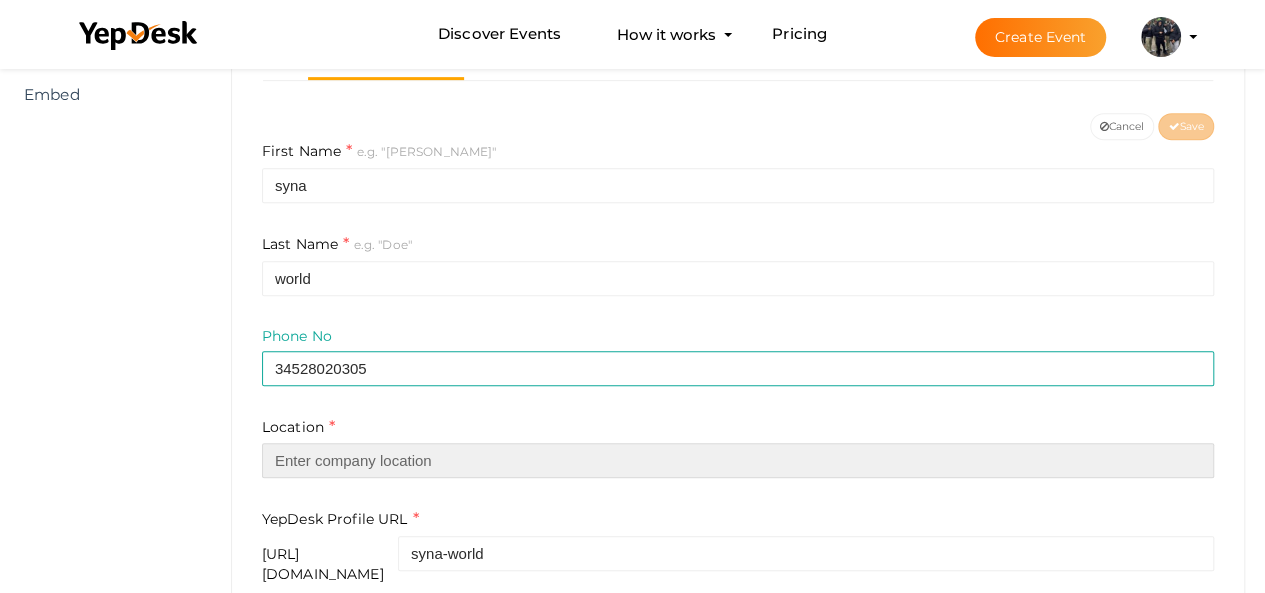 click at bounding box center [738, 460] 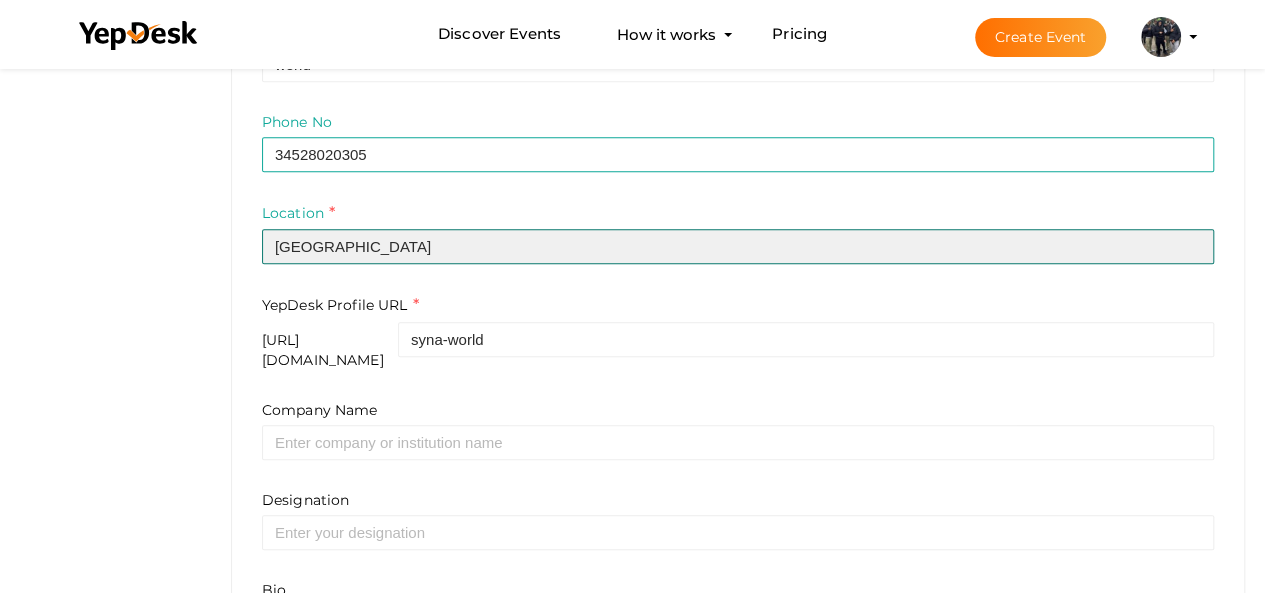 scroll, scrollTop: 782, scrollLeft: 0, axis: vertical 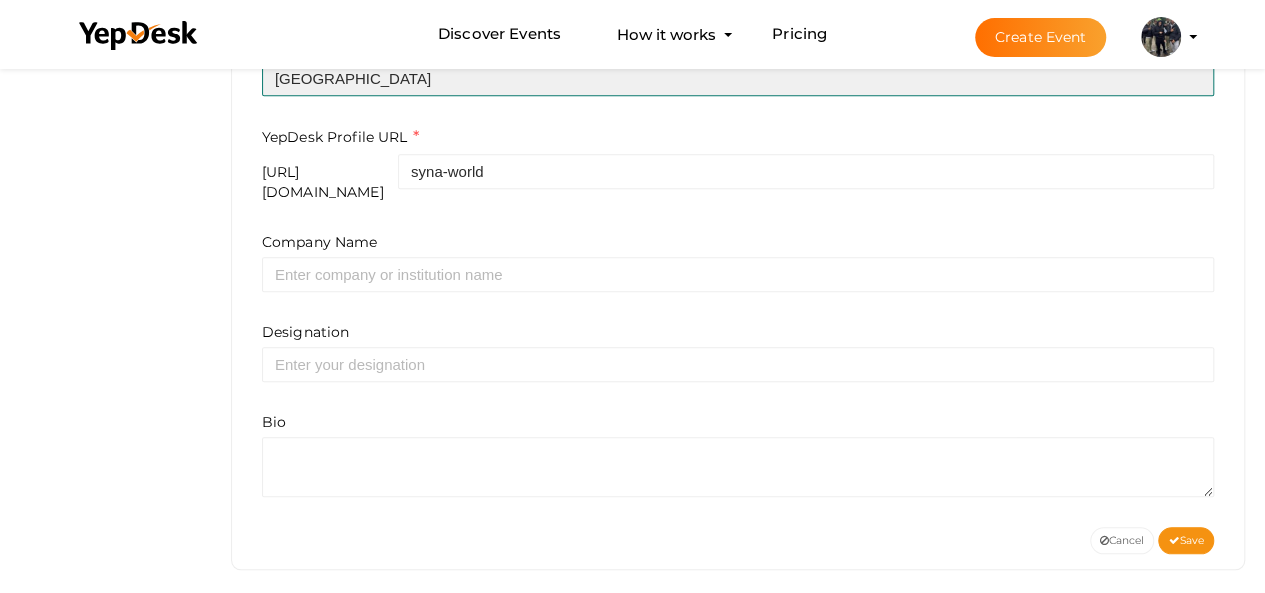 type on "[GEOGRAPHIC_DATA]" 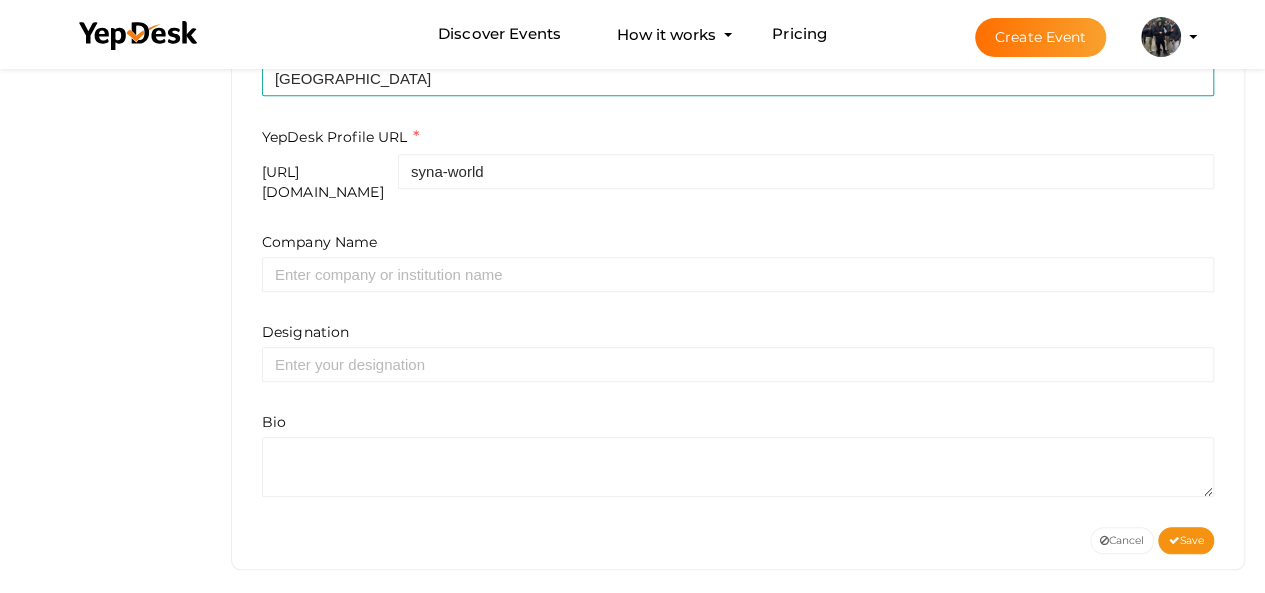 click on "Discover Events
How it works
Powerful Registration / Ticketing
Start selling your tickets in minutes
Pricing
Create Event
Admin" at bounding box center [632, -486] 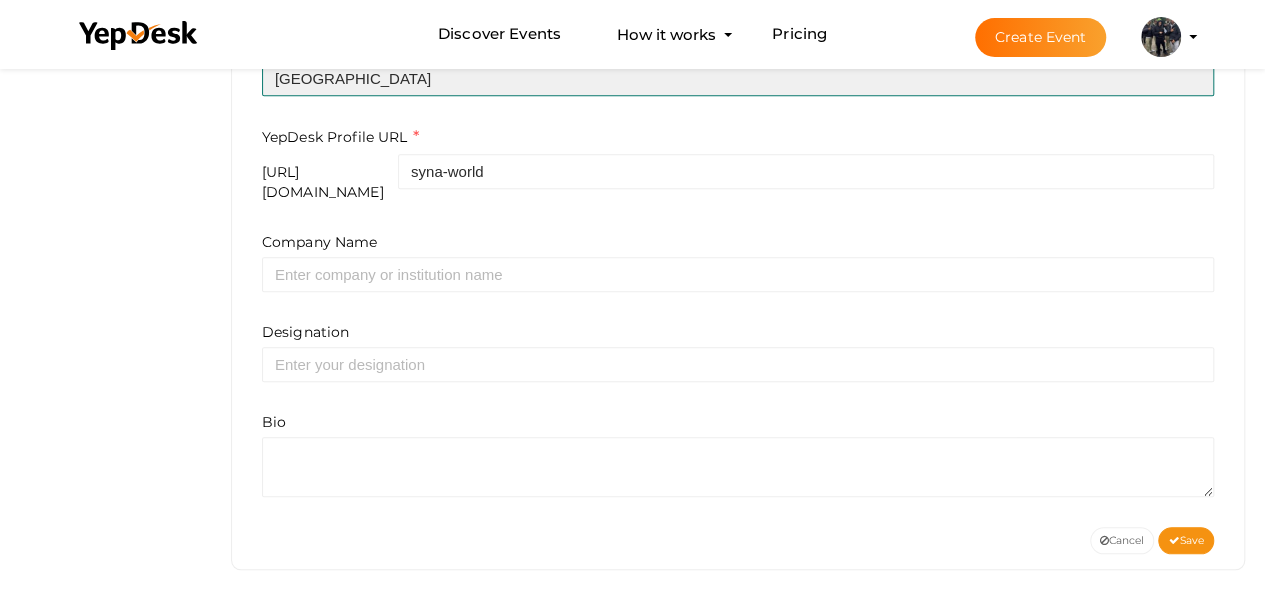 click on "[GEOGRAPHIC_DATA]" at bounding box center [738, 78] 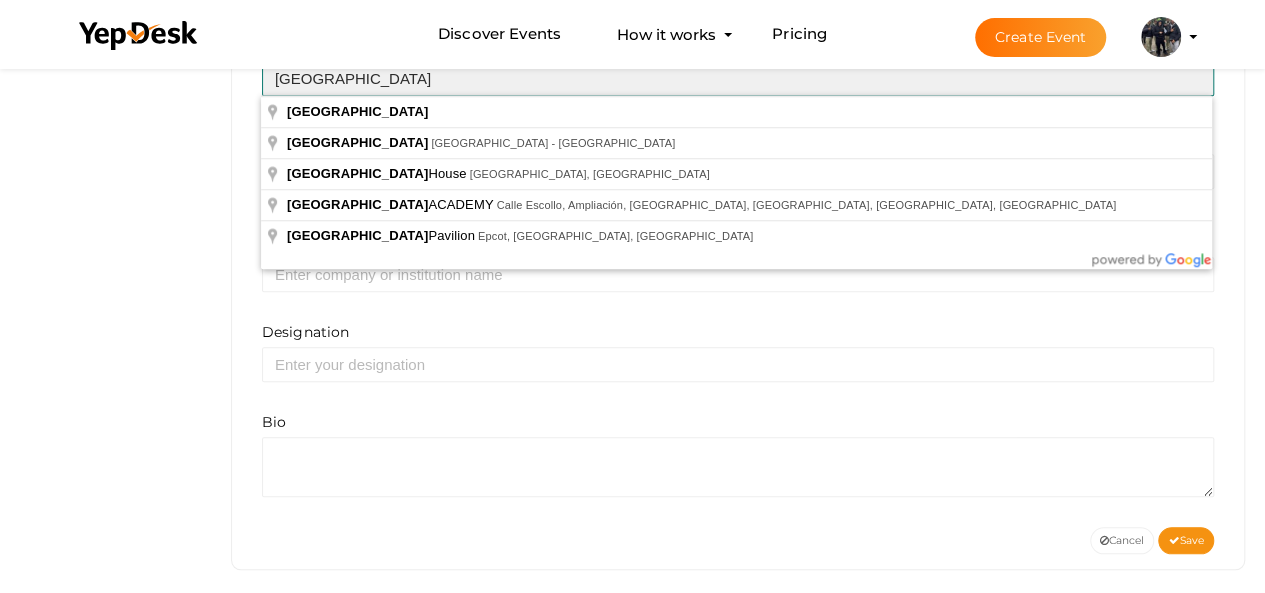 click on "[GEOGRAPHIC_DATA]" at bounding box center [738, 78] 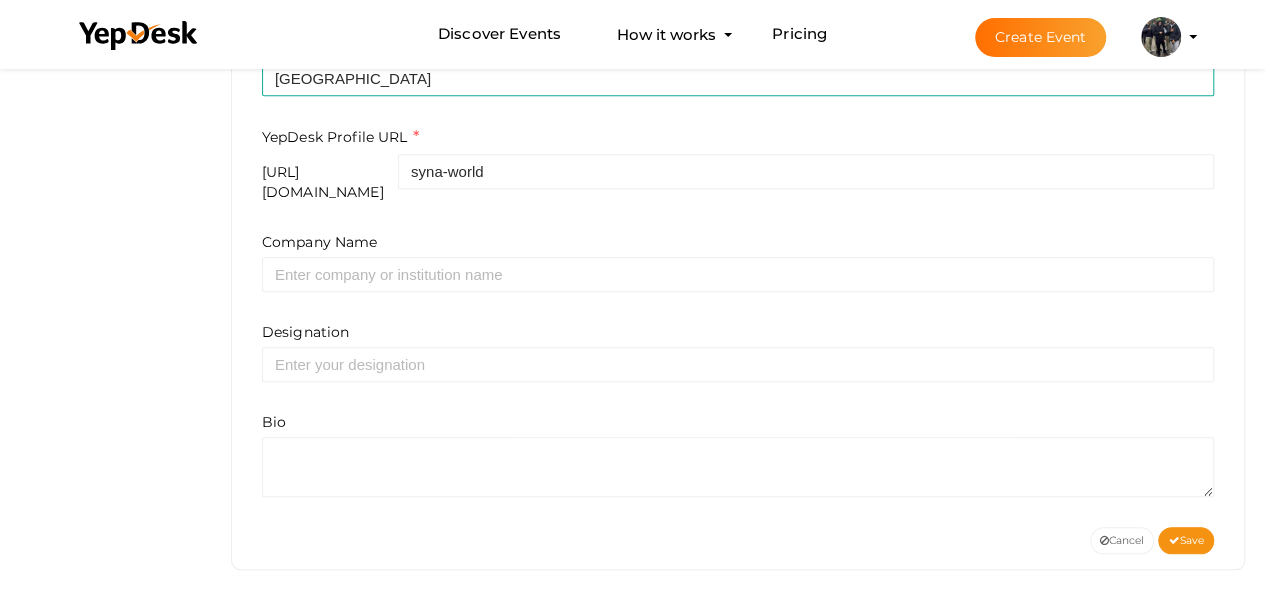 click on "Designation" at bounding box center [306, 332] 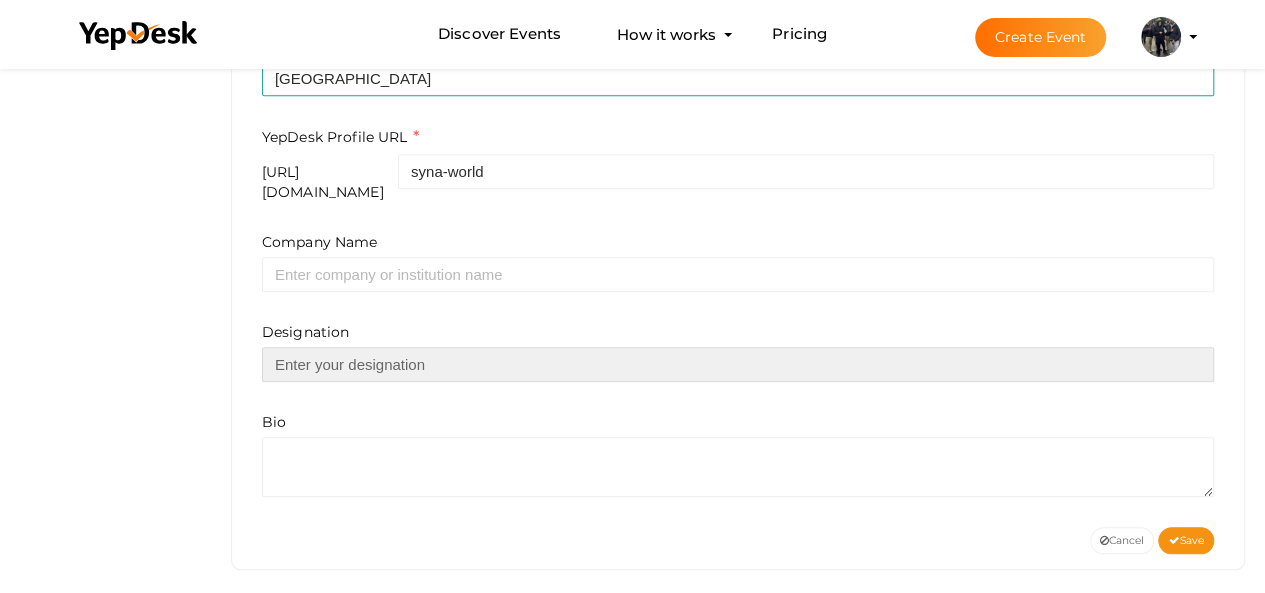 click at bounding box center [738, 364] 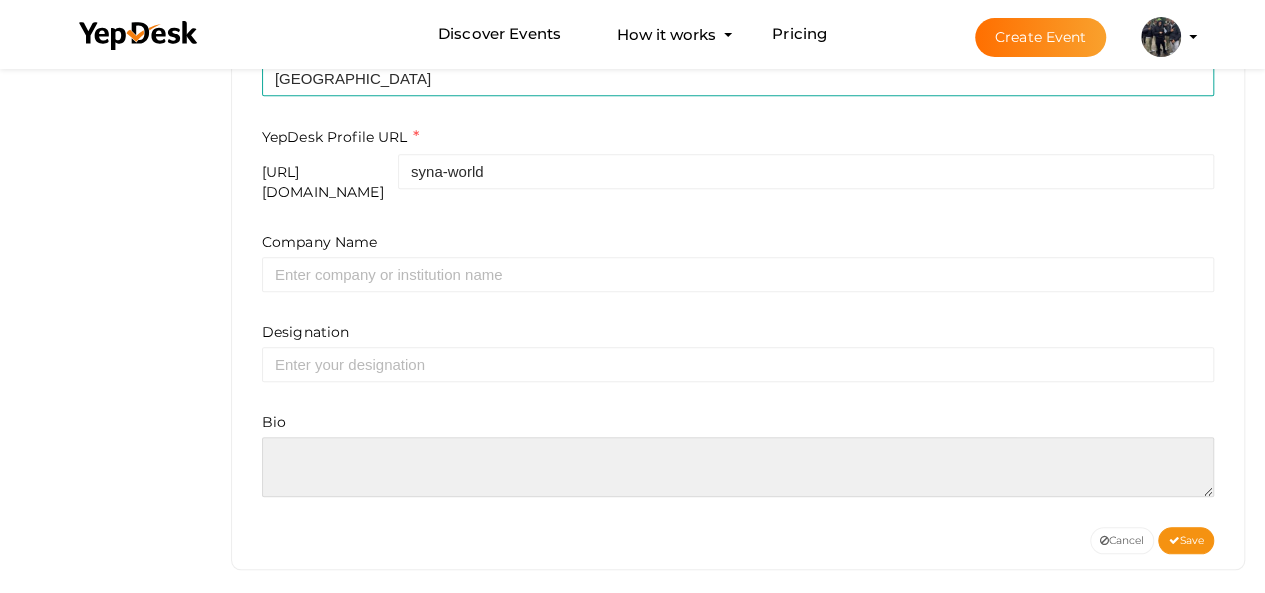 click at bounding box center (738, 467) 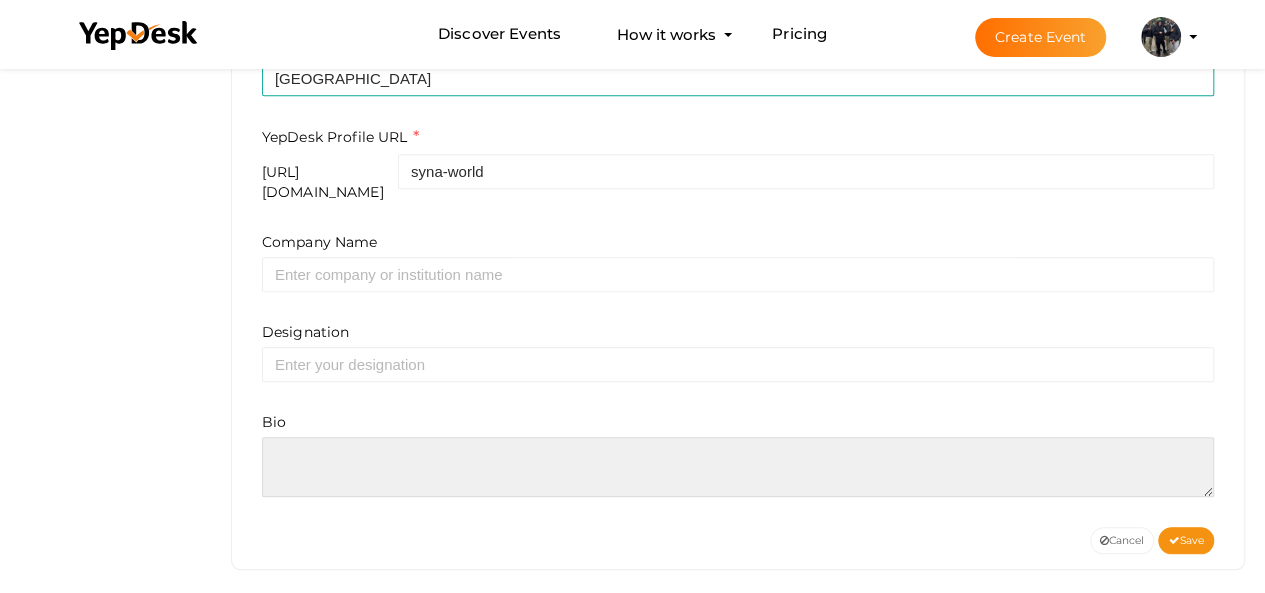 paste on "Syna World Clothing is a sale price on Syna Official Store. Get Up To 40% Off On Syna World Site. Big Discount With Free Shipping Worldwide." 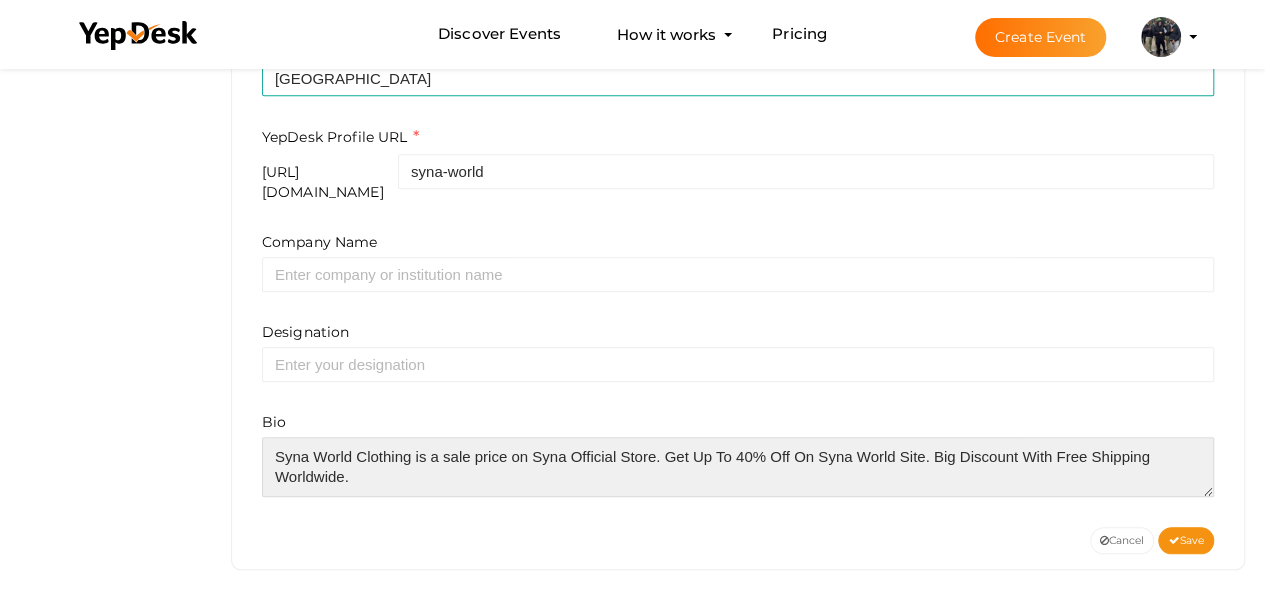 scroll, scrollTop: 29, scrollLeft: 0, axis: vertical 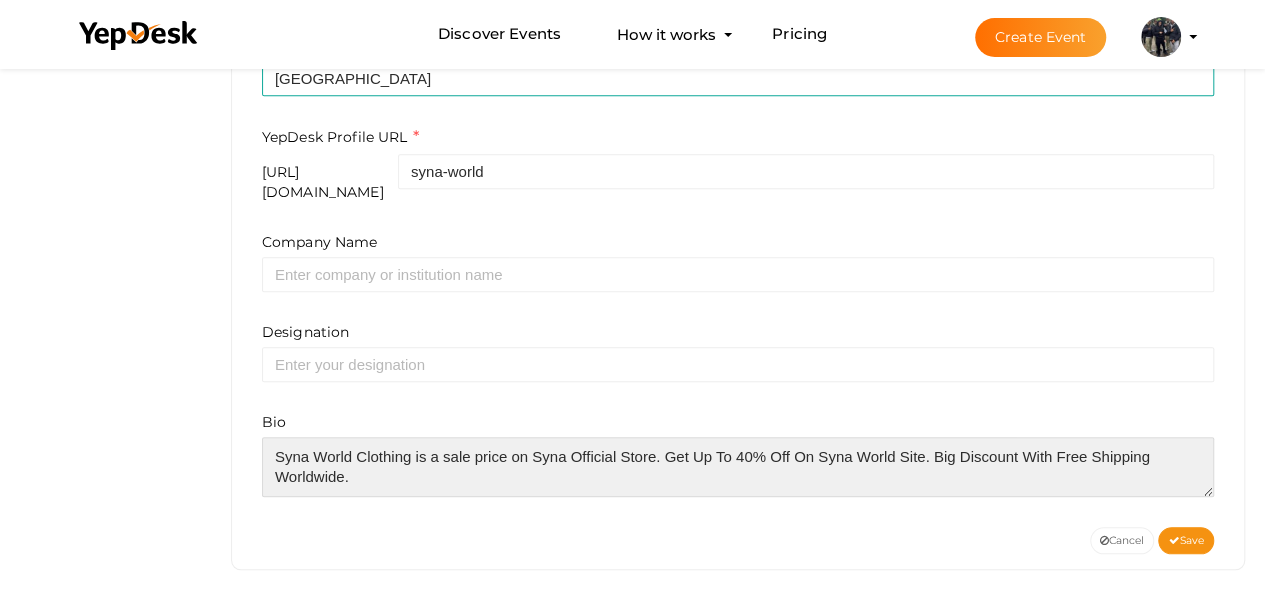 paste on "[URL][DOMAIN_NAME]" 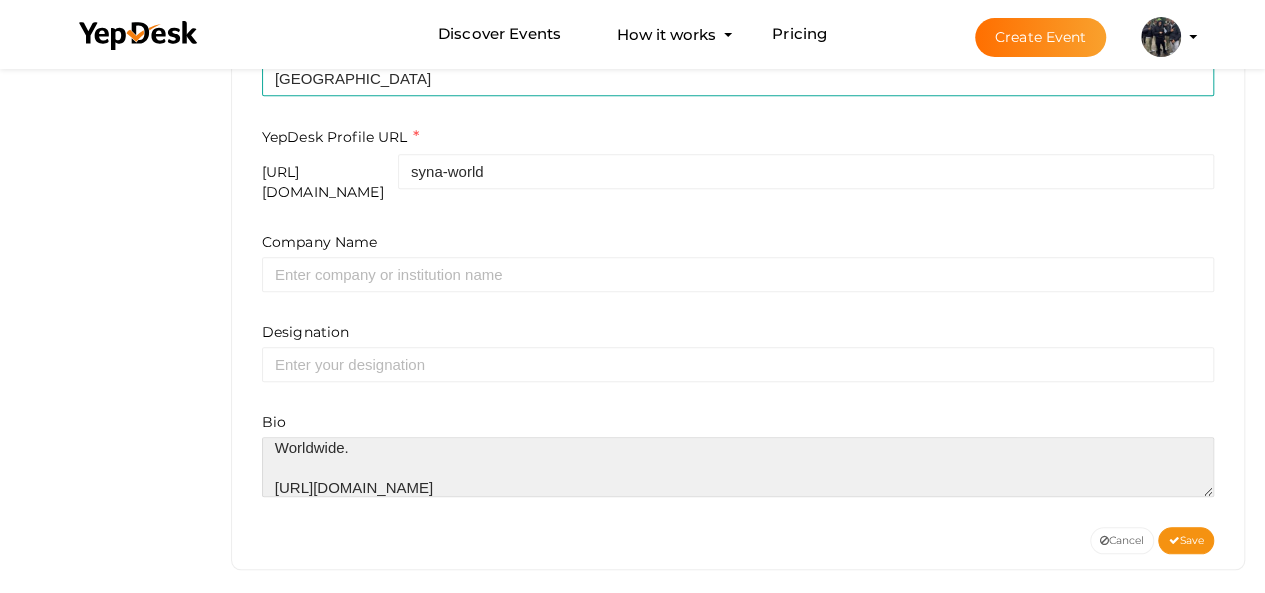 type on "Syna World Clothing is a sale price on Syna Official Store. Get Up To 40% Off On Syna World Site. Big Discount With Free Shipping Worldwide.
[URL][DOMAIN_NAME]" 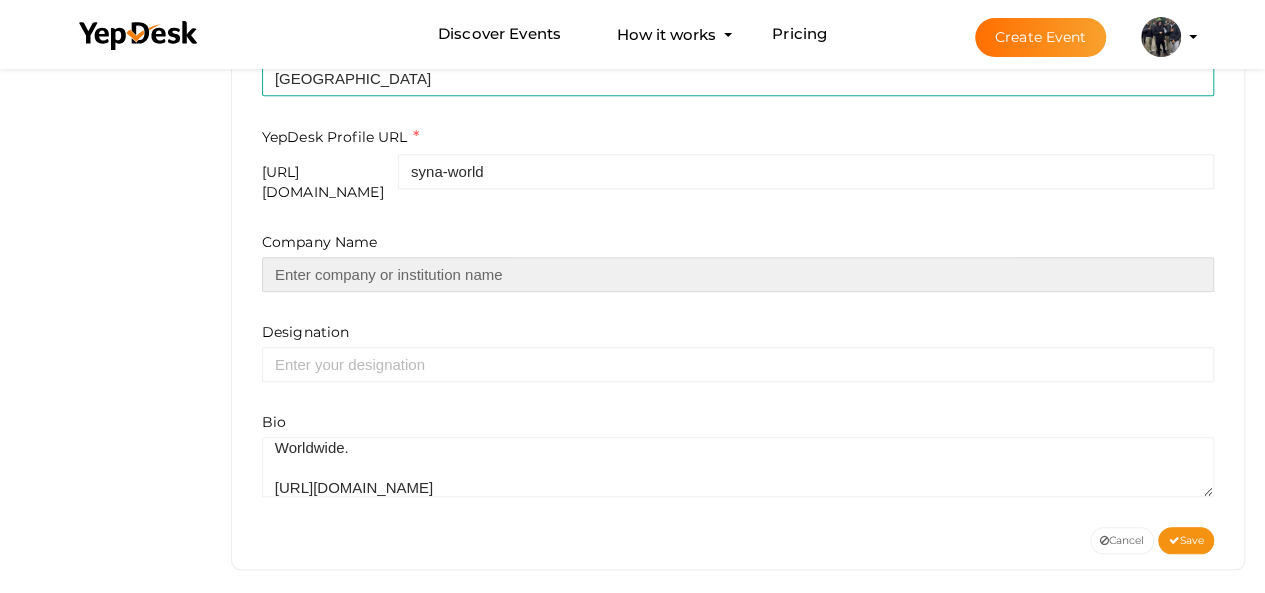 click at bounding box center (738, 274) 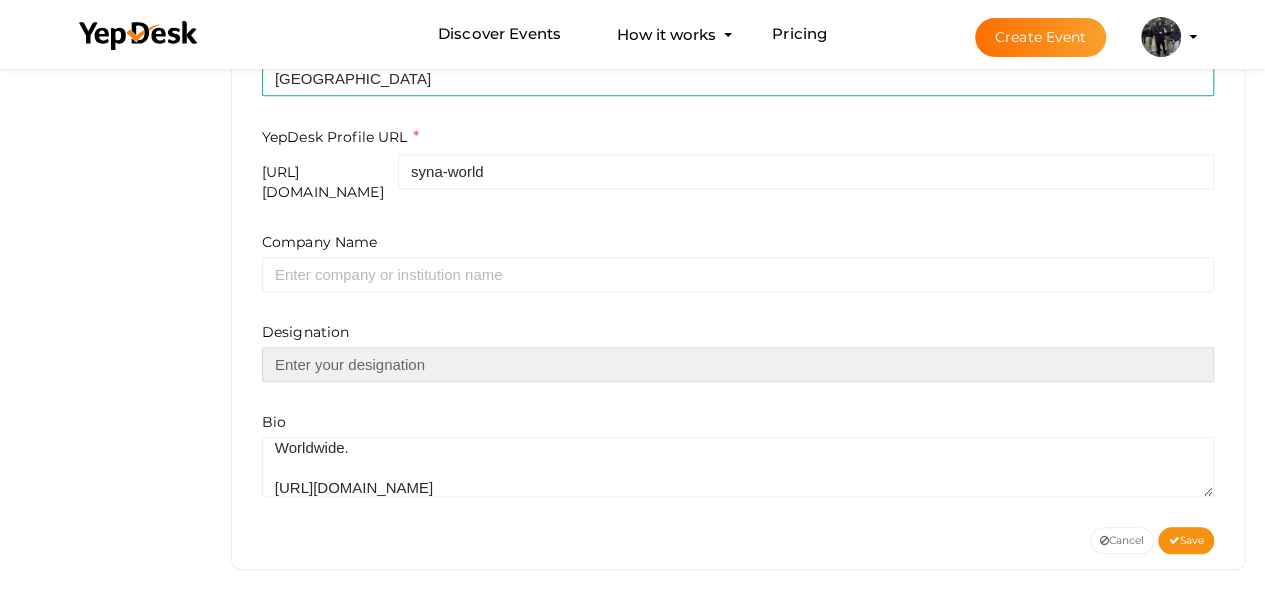 click at bounding box center (738, 364) 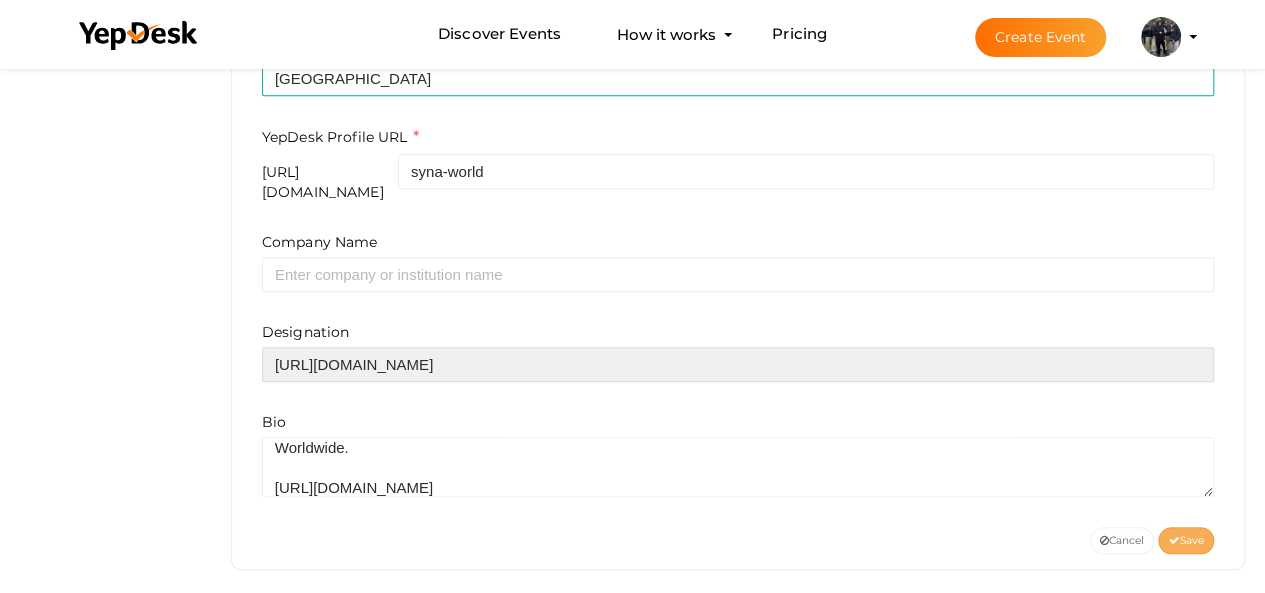 type on "[URL][DOMAIN_NAME]" 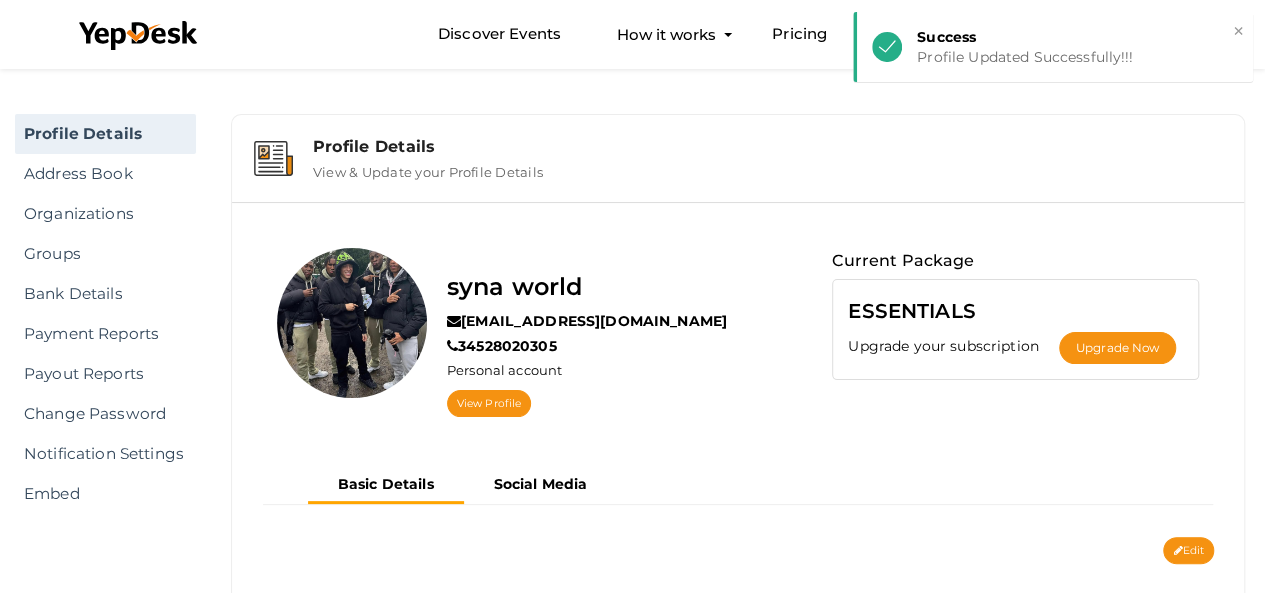 scroll, scrollTop: 0, scrollLeft: 0, axis: both 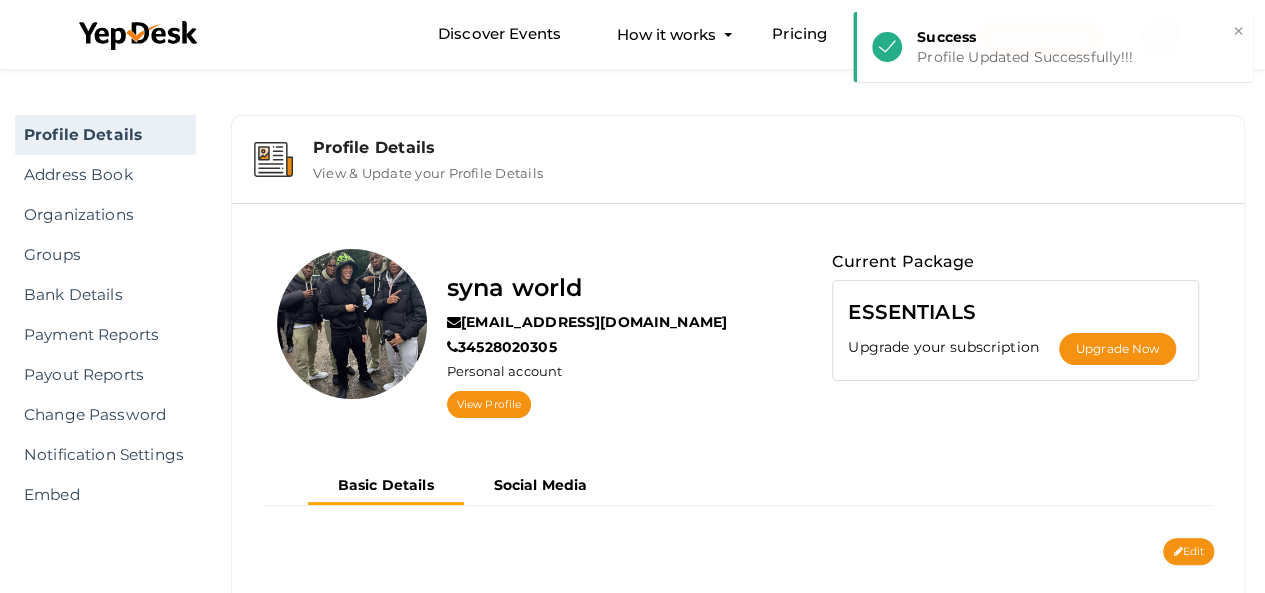 click on "Profile Details
View & Update your Profile Details" at bounding box center [760, 159] 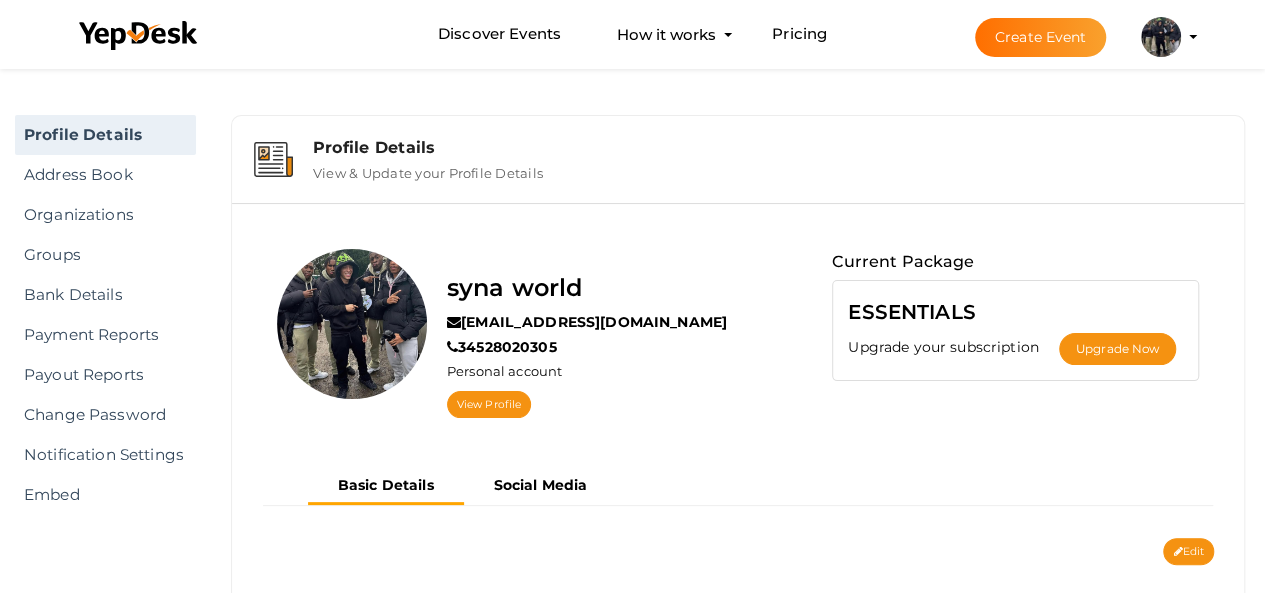 click on "Create Event
syna world
[EMAIL_ADDRESS][DOMAIN_NAME]
Personal Profile
My Events
Admin
Switch Profile
Create New Profile
Logout" at bounding box center [1068, 37] 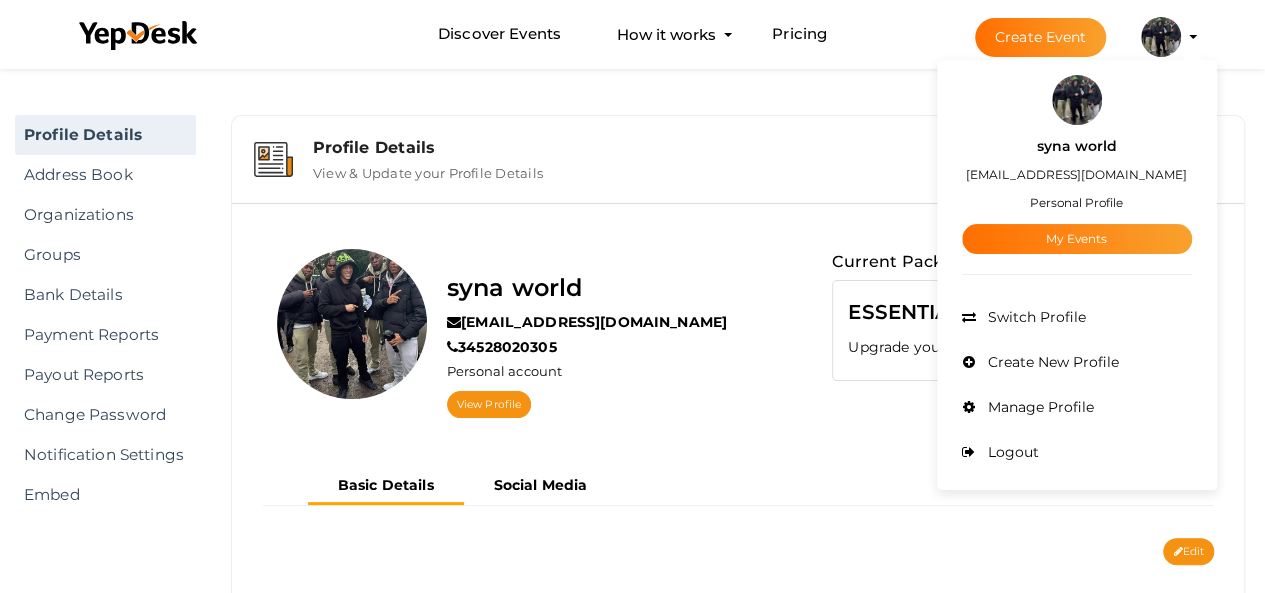 click on "Personal Profile" at bounding box center (1076, 202) 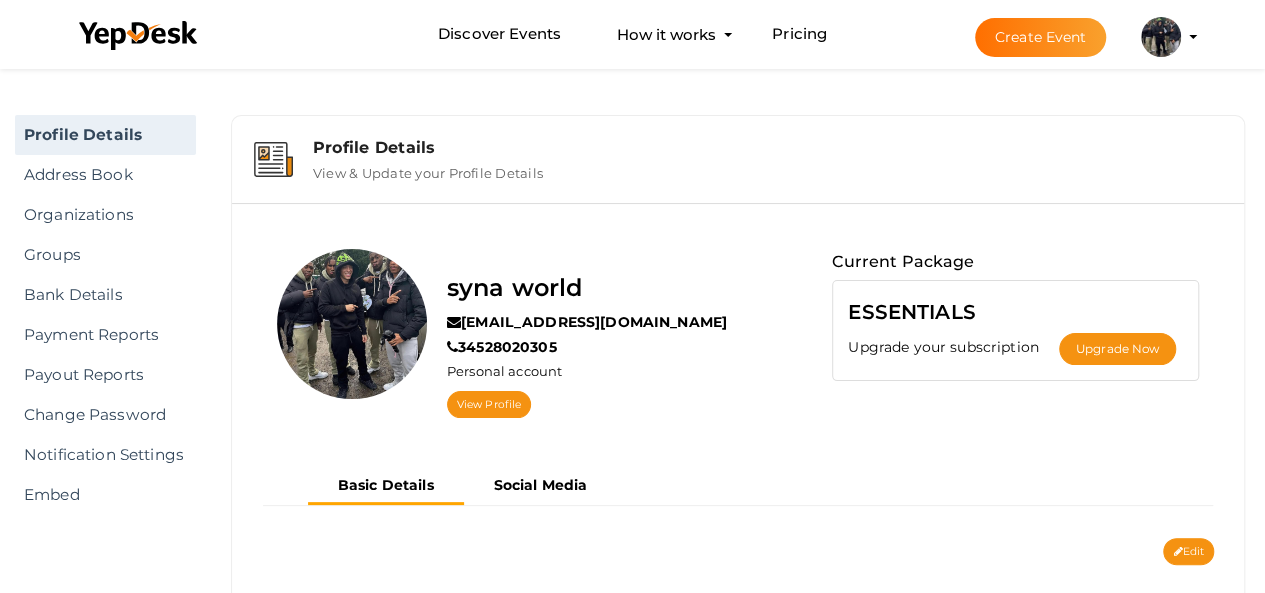 click on "syna world
[EMAIL_ADDRESS][DOMAIN_NAME]
Personal Profile
My Events
Admin
Switch Profile
Create New Profile
Manage Profile
Logout" at bounding box center [1161, 37] 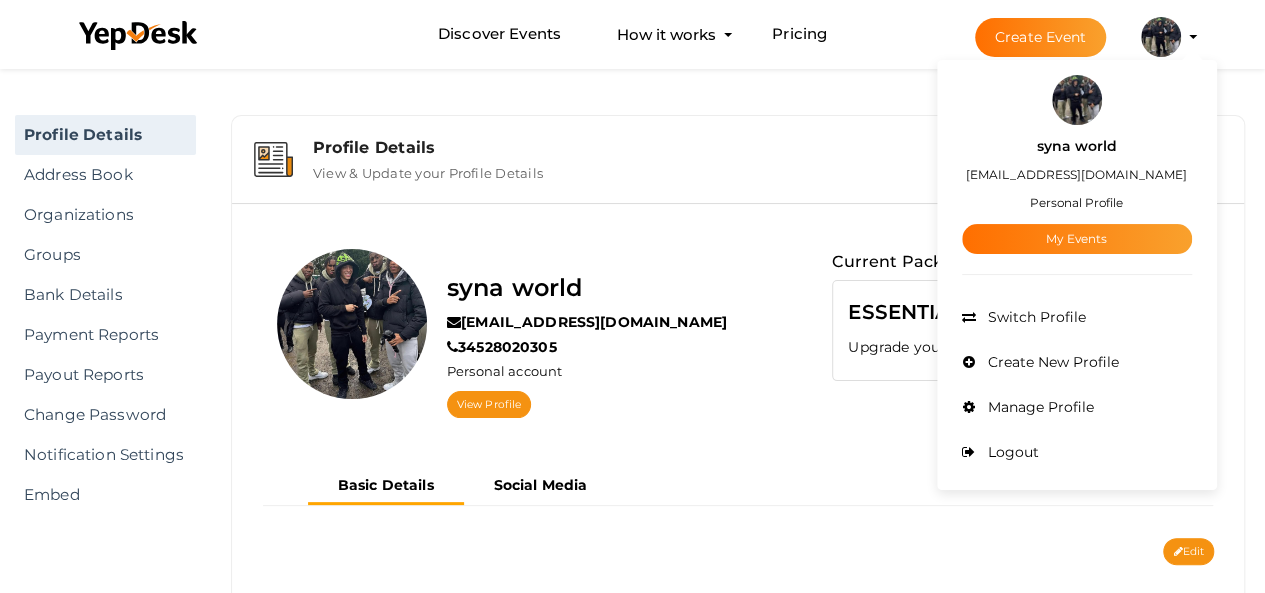 click on "[EMAIL_ADDRESS][DOMAIN_NAME]" at bounding box center (1076, 174) 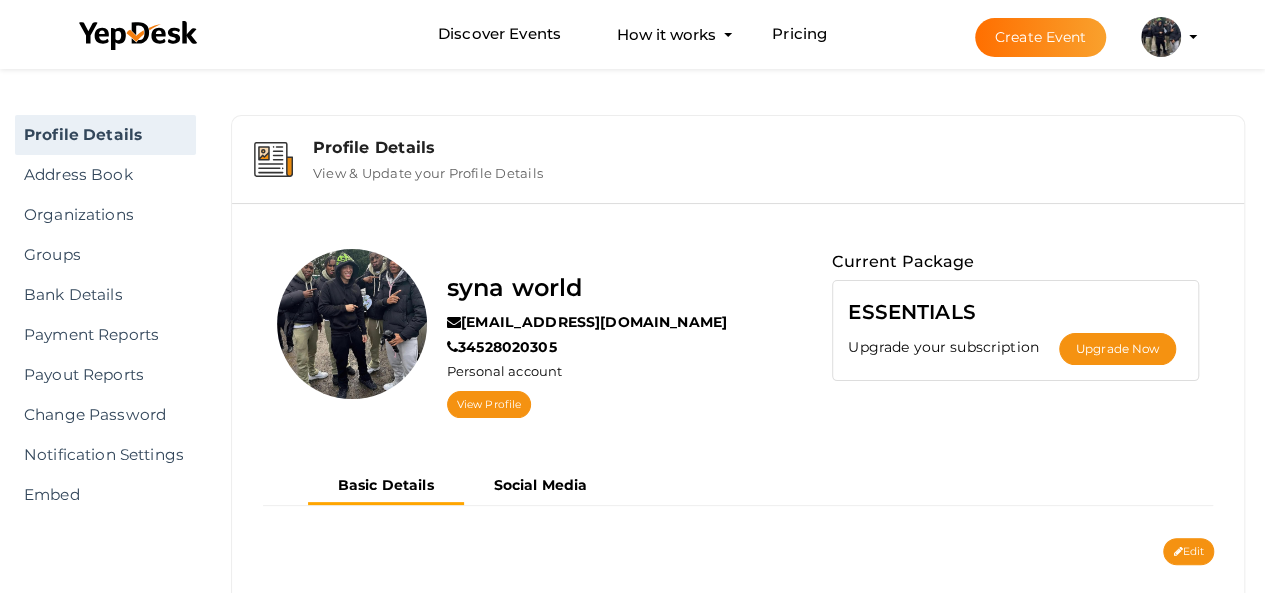 click on "syna world
[EMAIL_ADDRESS][DOMAIN_NAME]
Personal Profile
My Events
Admin
Switch Profile
Create New Profile
Manage Profile
Logout" at bounding box center (1161, 37) 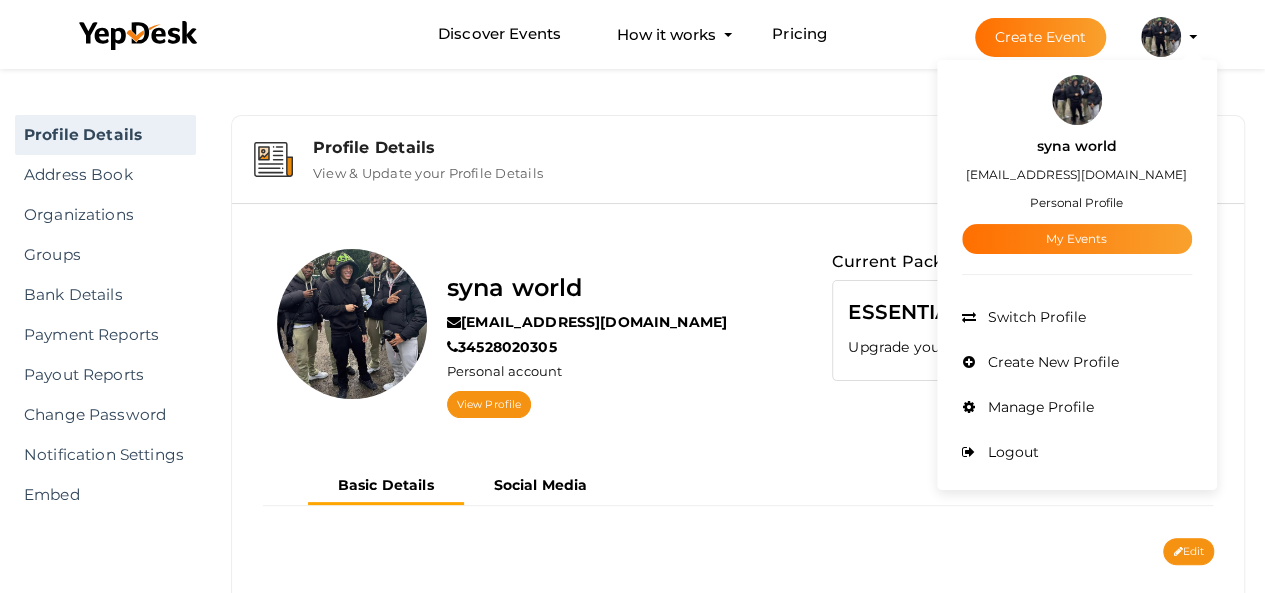 click at bounding box center [1077, 100] 